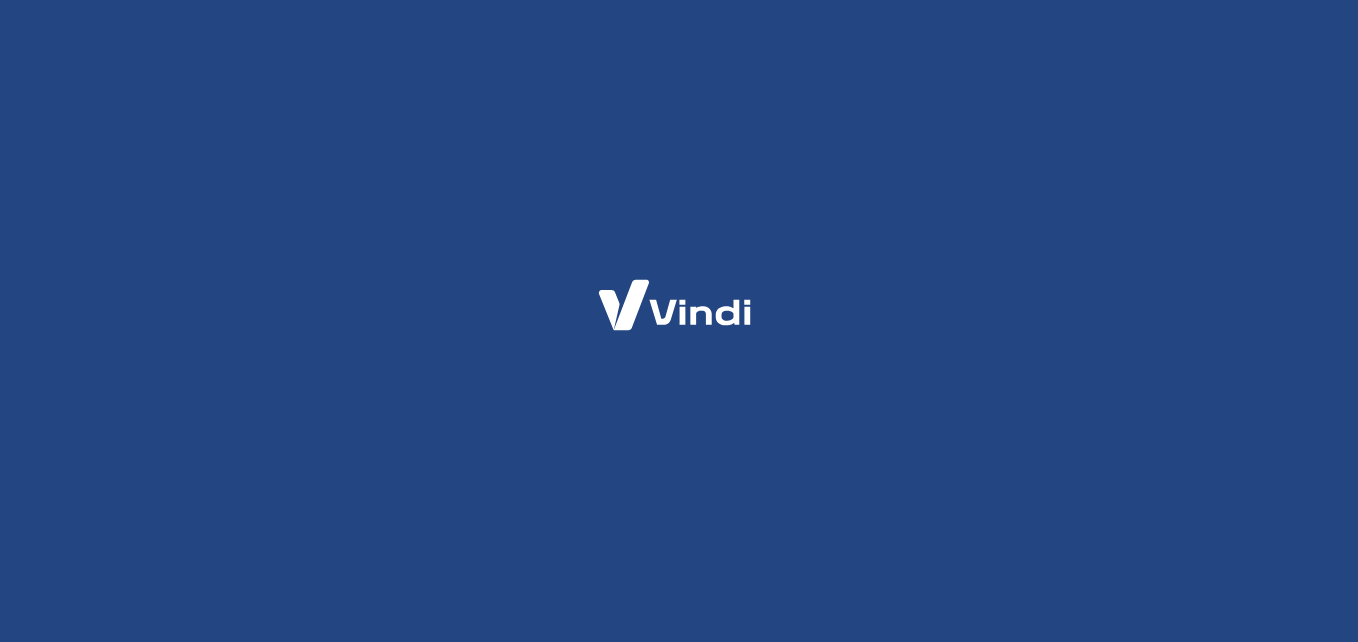 scroll, scrollTop: 0, scrollLeft: 0, axis: both 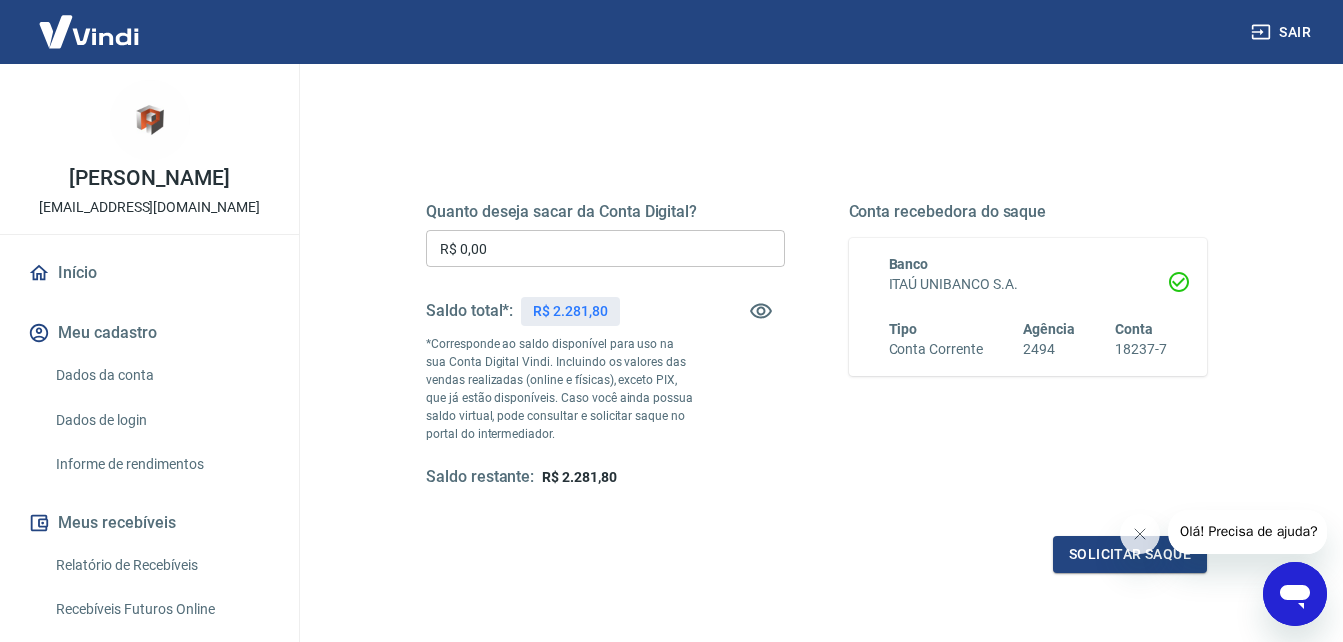 click on "R$ 0,00" at bounding box center [605, 248] 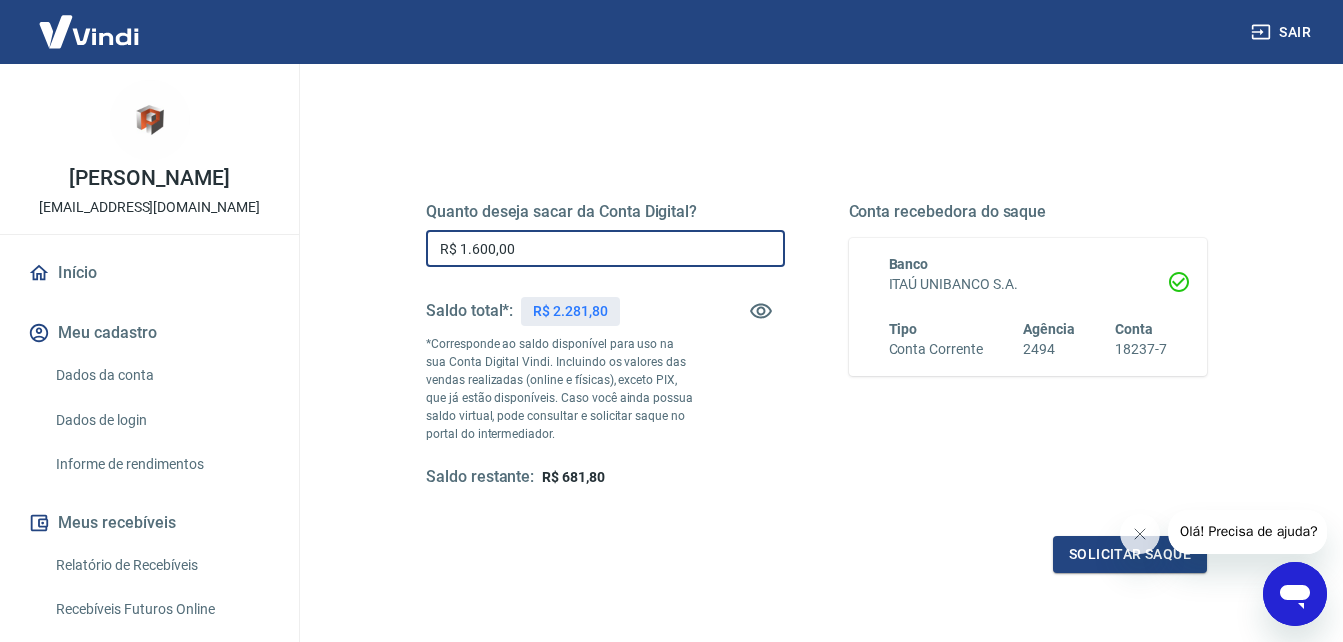scroll, scrollTop: 300, scrollLeft: 0, axis: vertical 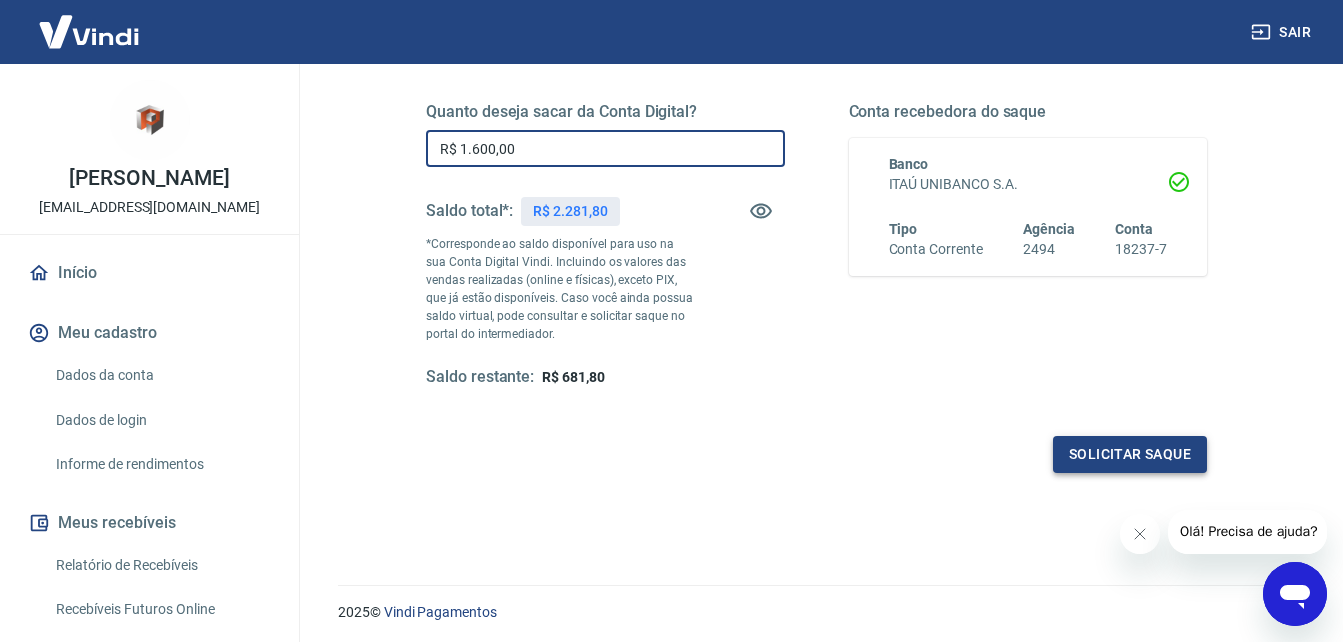 type on "R$ 1.600,00" 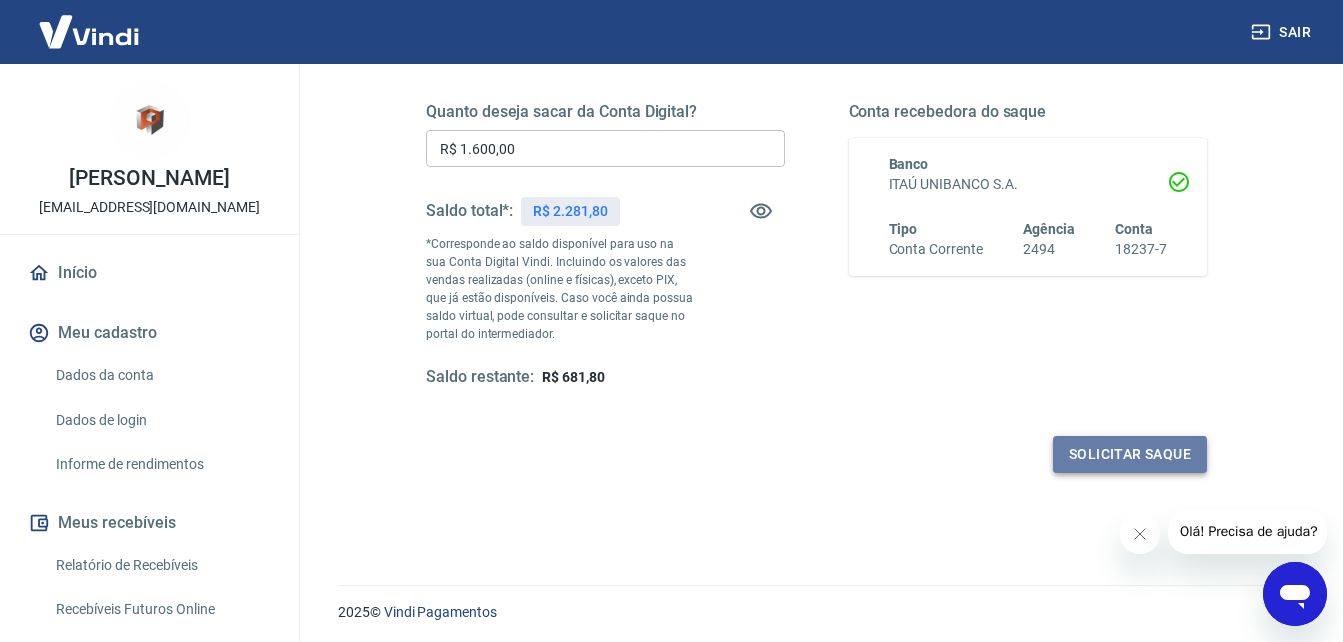 click on "Solicitar saque" at bounding box center [1130, 454] 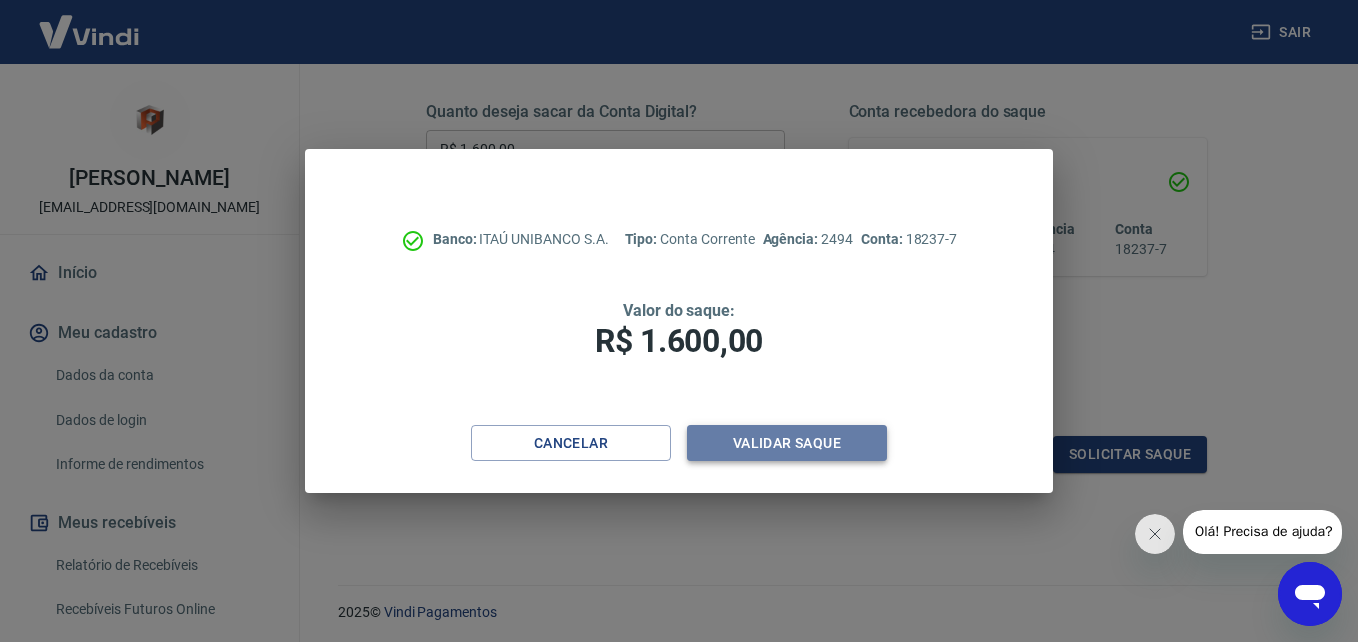 click on "Validar saque" at bounding box center [787, 443] 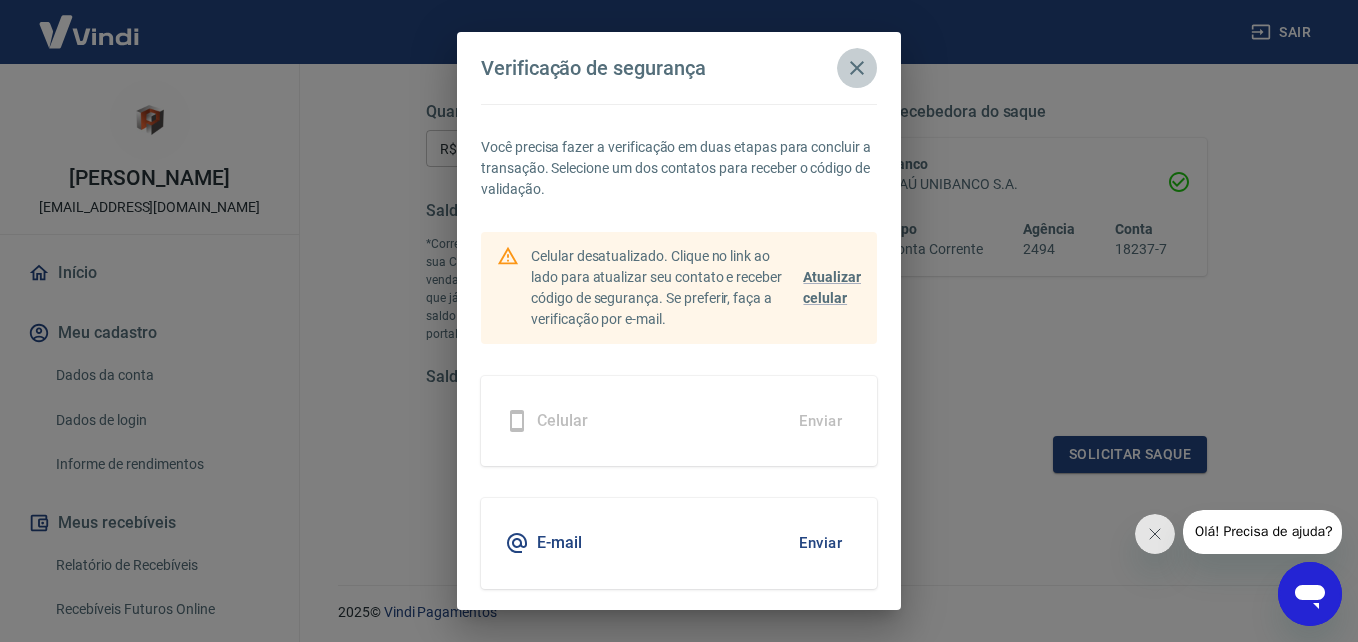 click 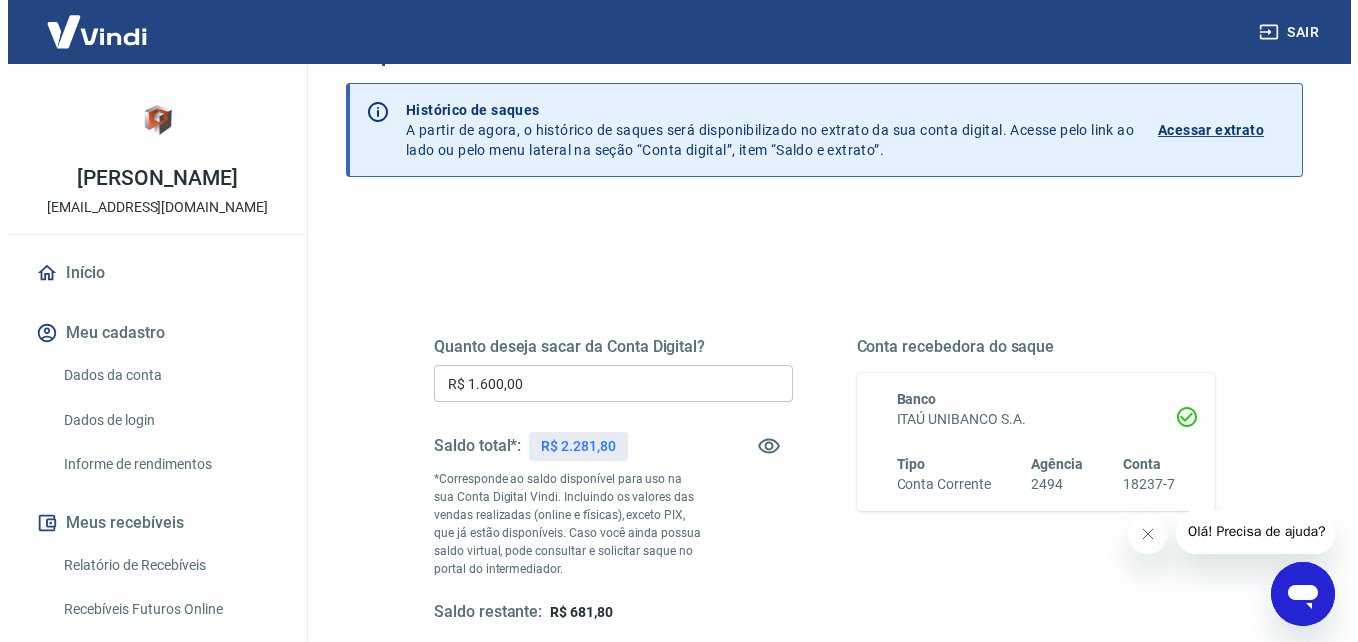 scroll, scrollTop: 365, scrollLeft: 0, axis: vertical 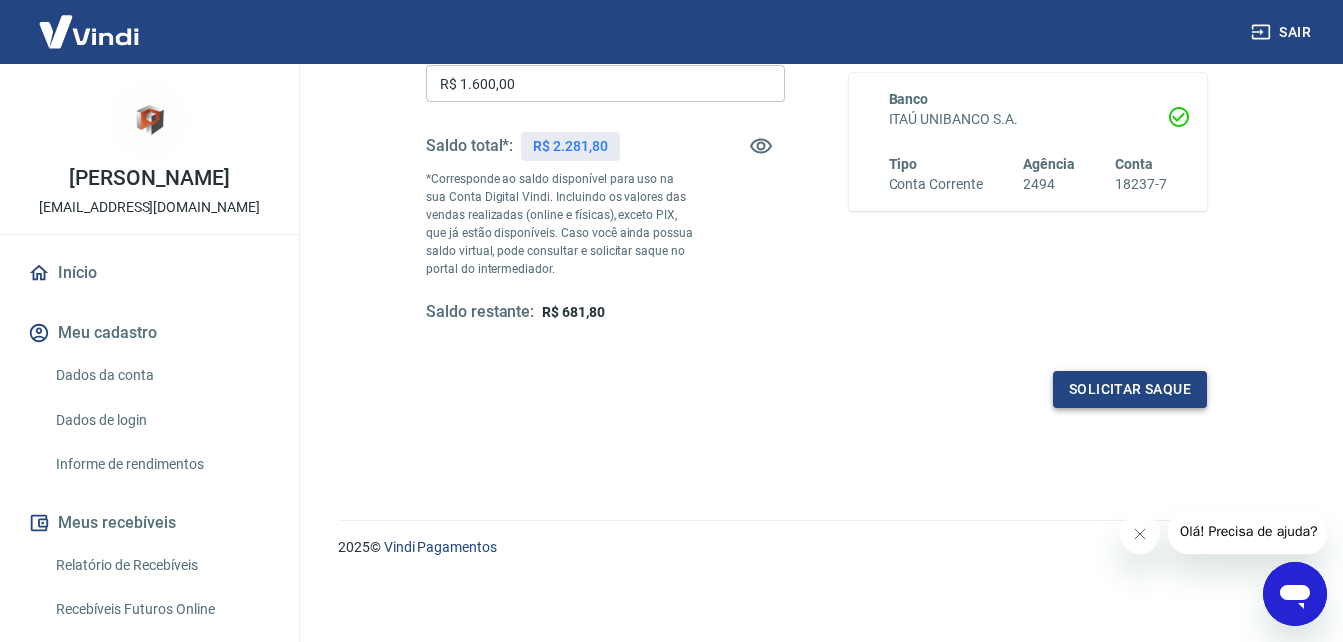 click on "Solicitar saque" at bounding box center [1130, 389] 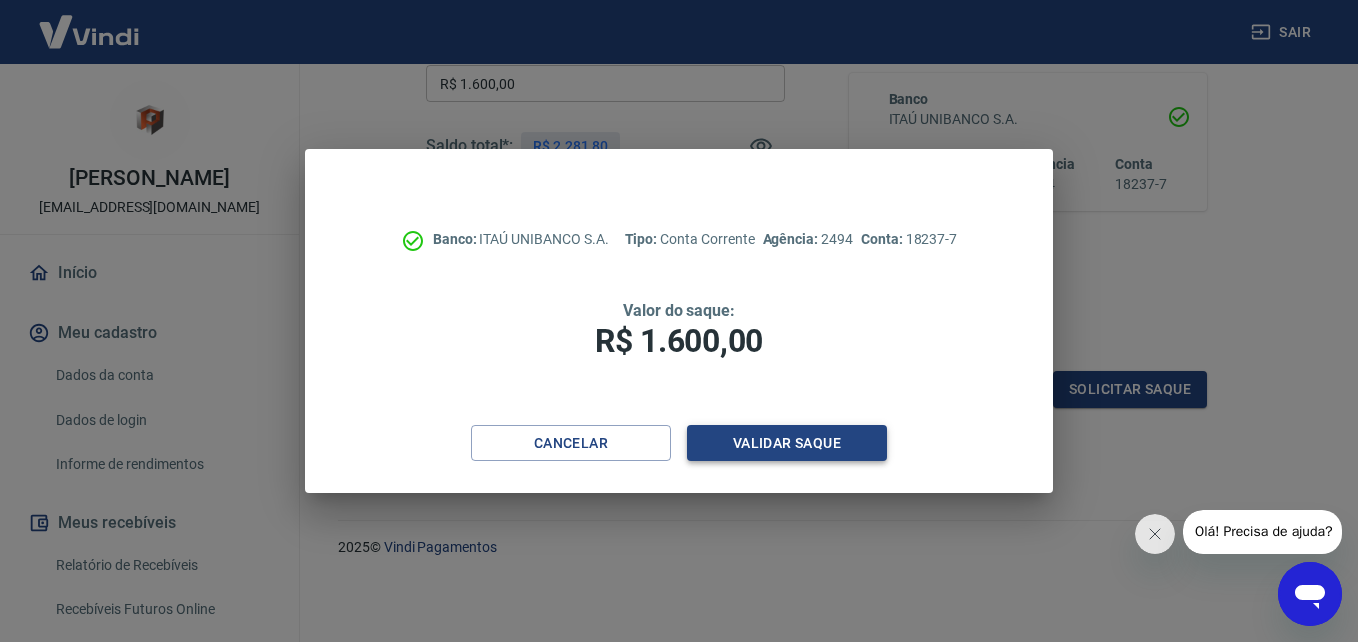 click on "Validar saque" at bounding box center (787, 443) 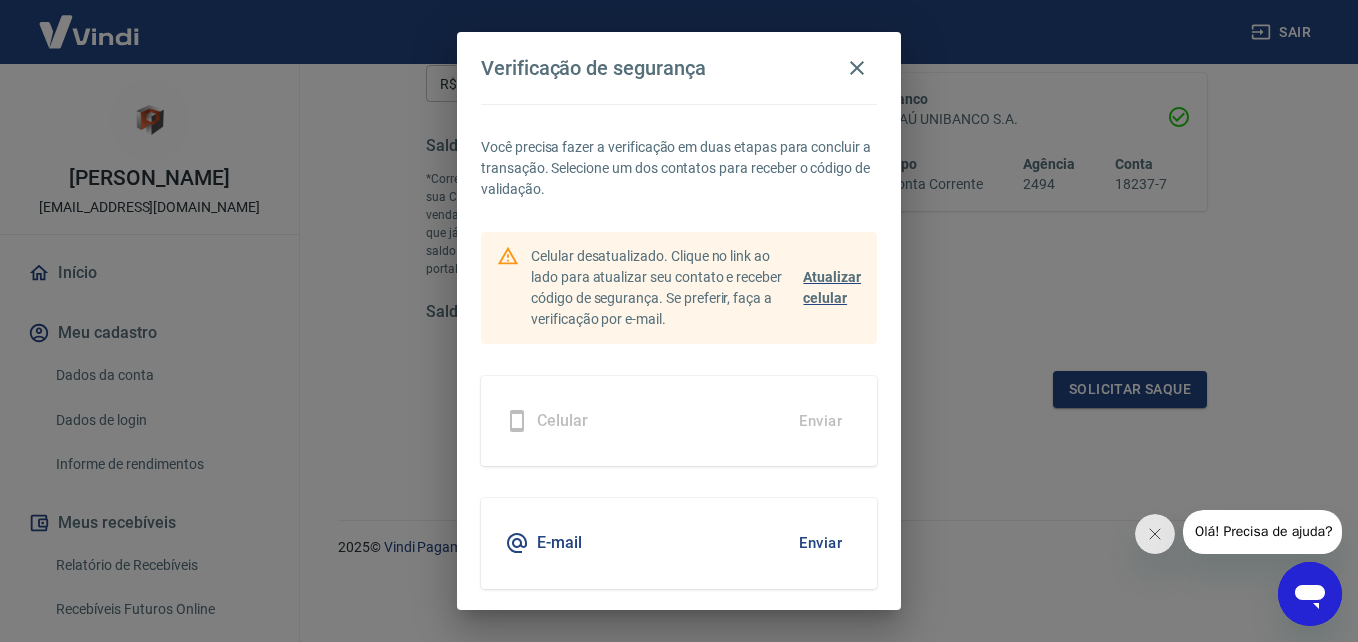 click on "Atualizar celular" at bounding box center [832, 288] 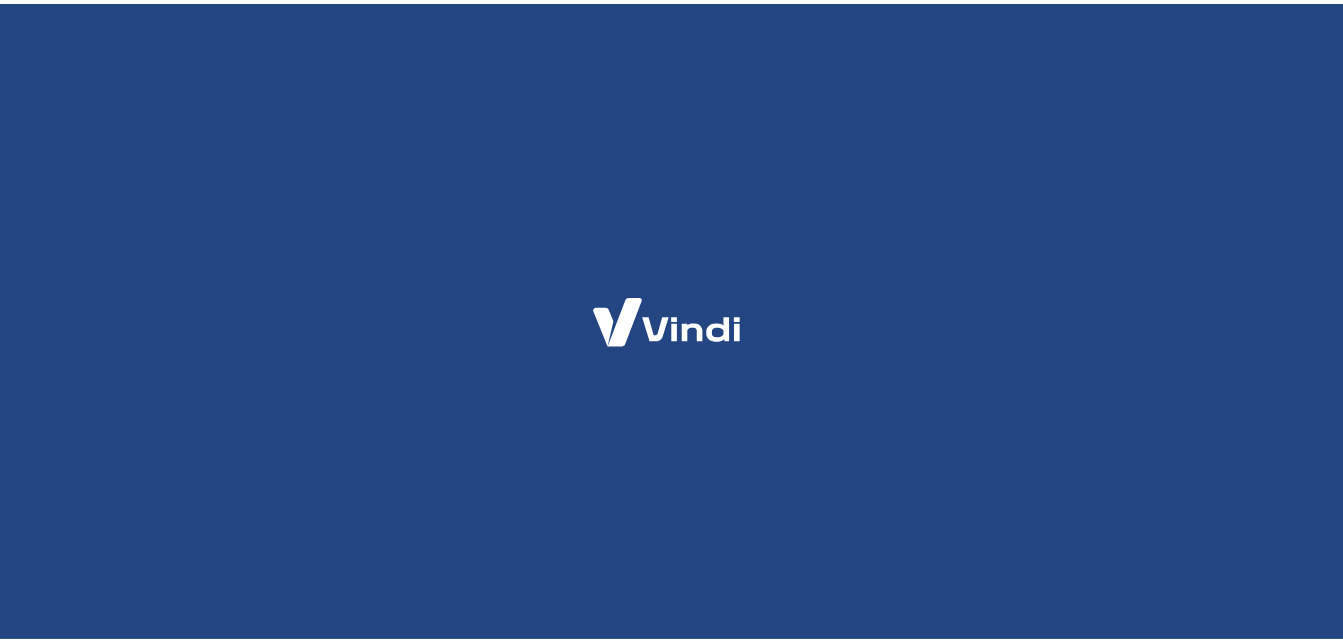 scroll, scrollTop: 0, scrollLeft: 0, axis: both 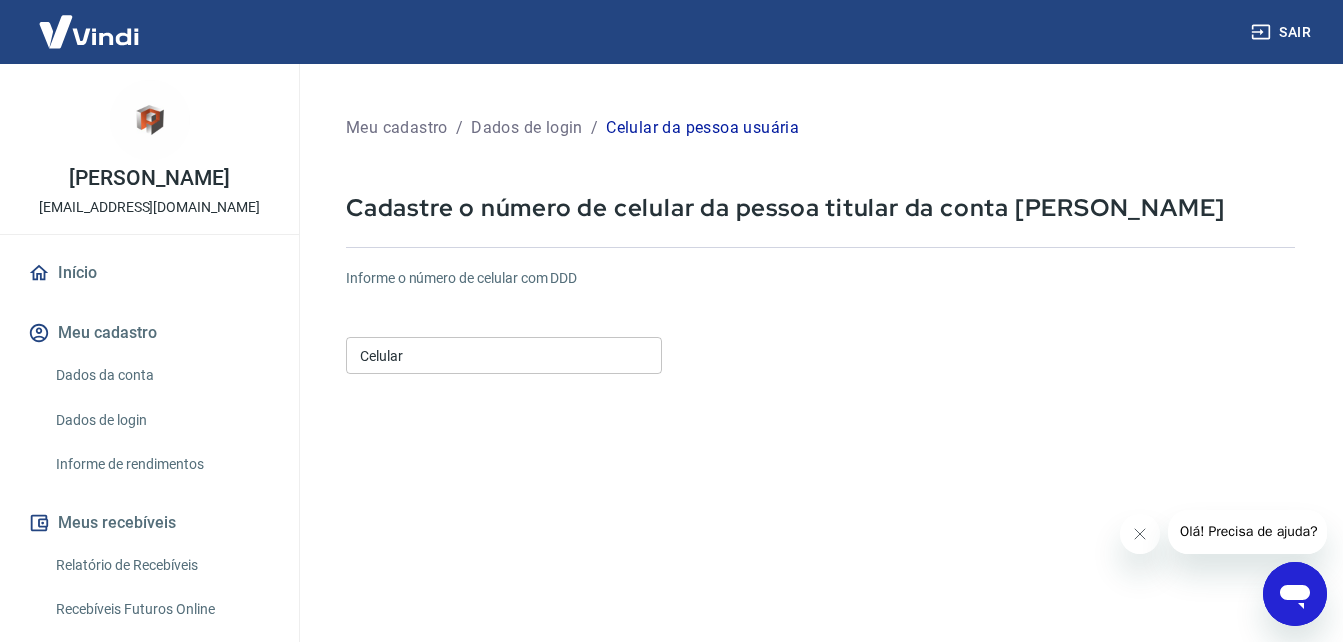 click on "Celular" at bounding box center [504, 355] 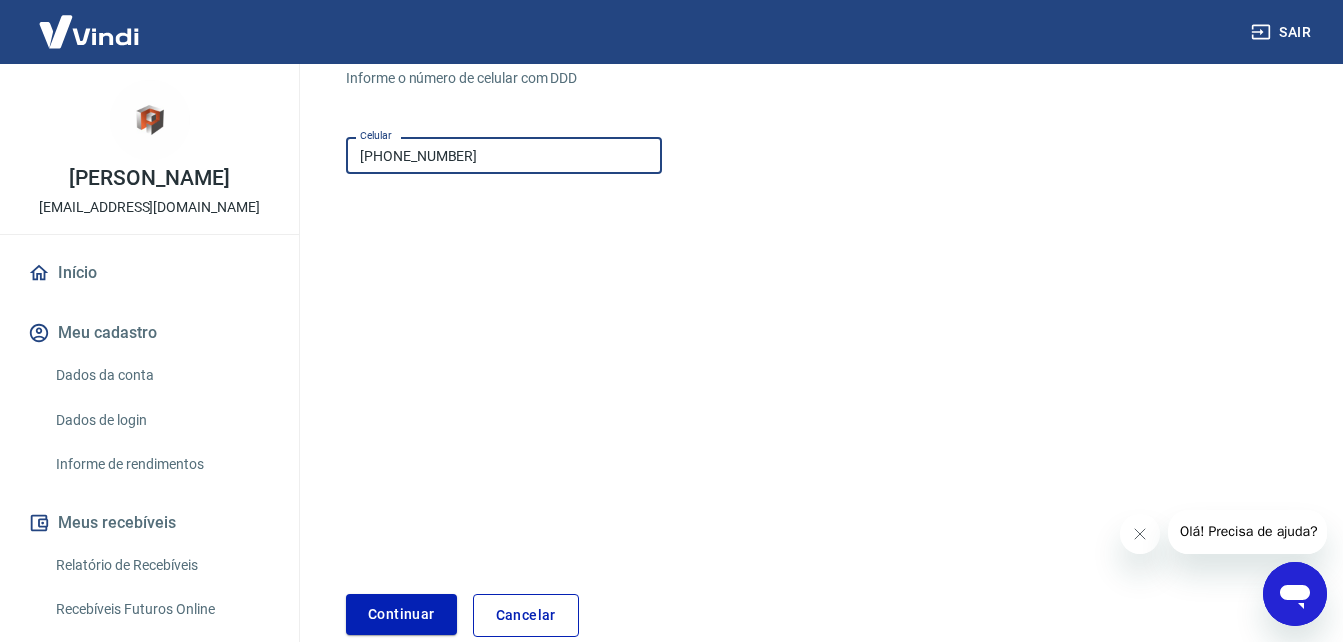 scroll, scrollTop: 305, scrollLeft: 0, axis: vertical 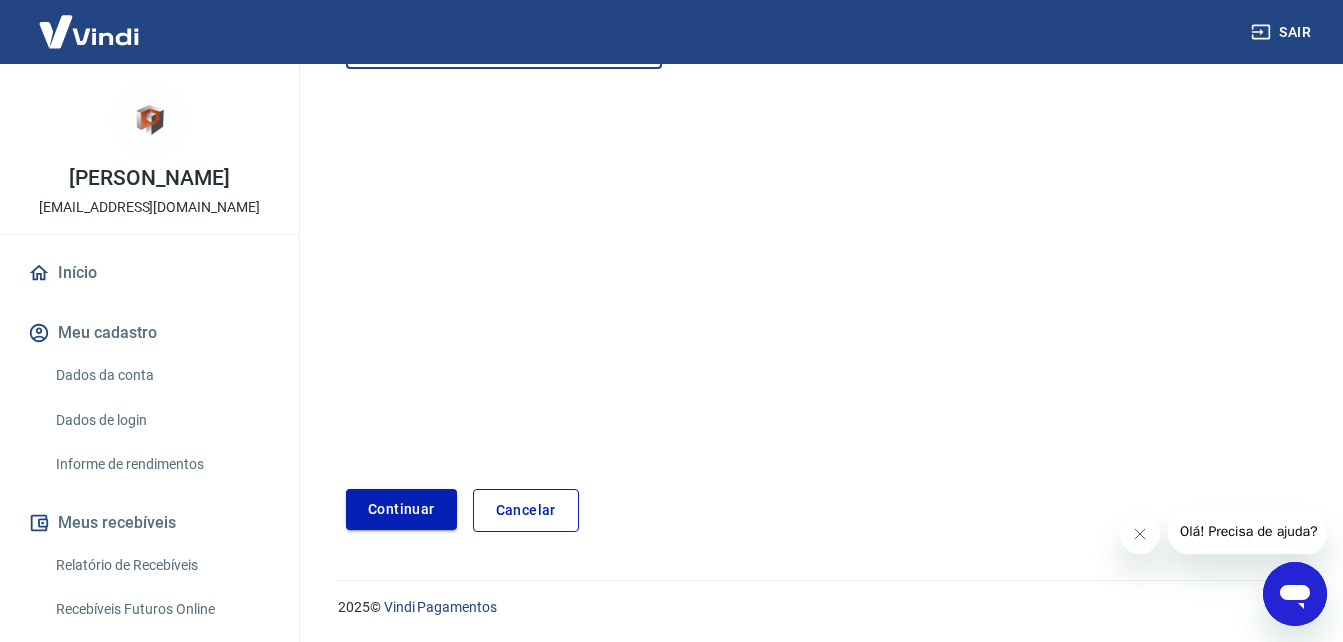 type on "(51) 98228-6760" 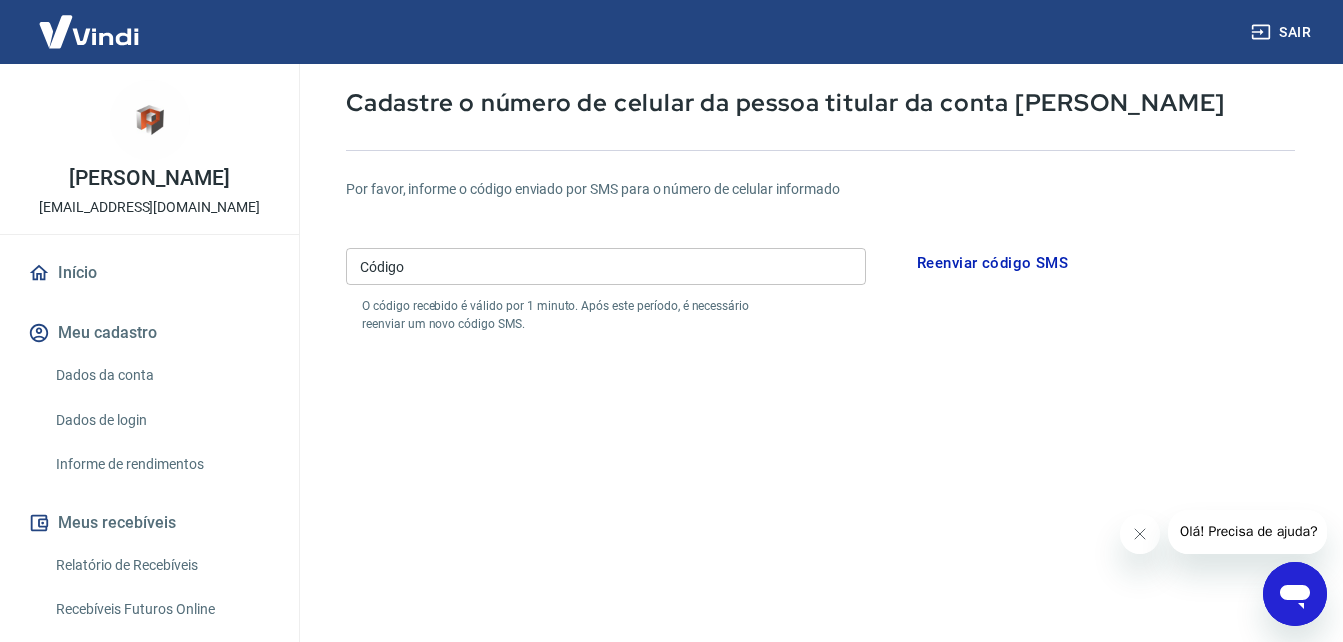 scroll, scrollTop: 5, scrollLeft: 0, axis: vertical 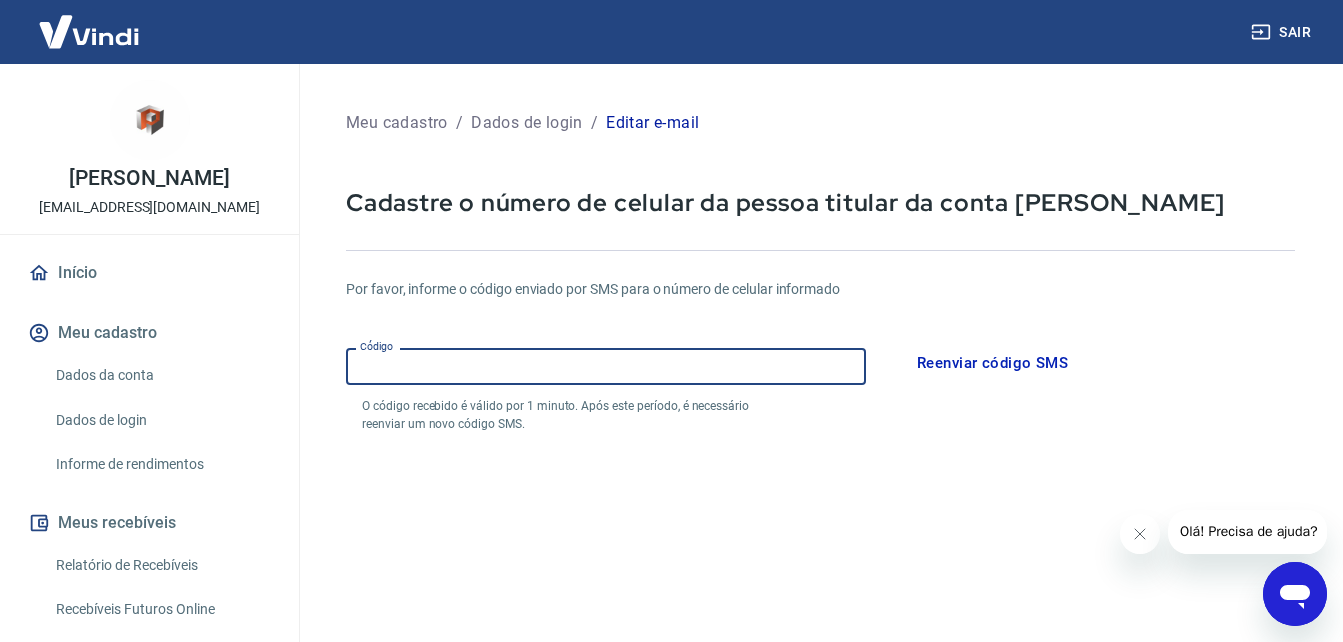 click on "Código" at bounding box center (606, 366) 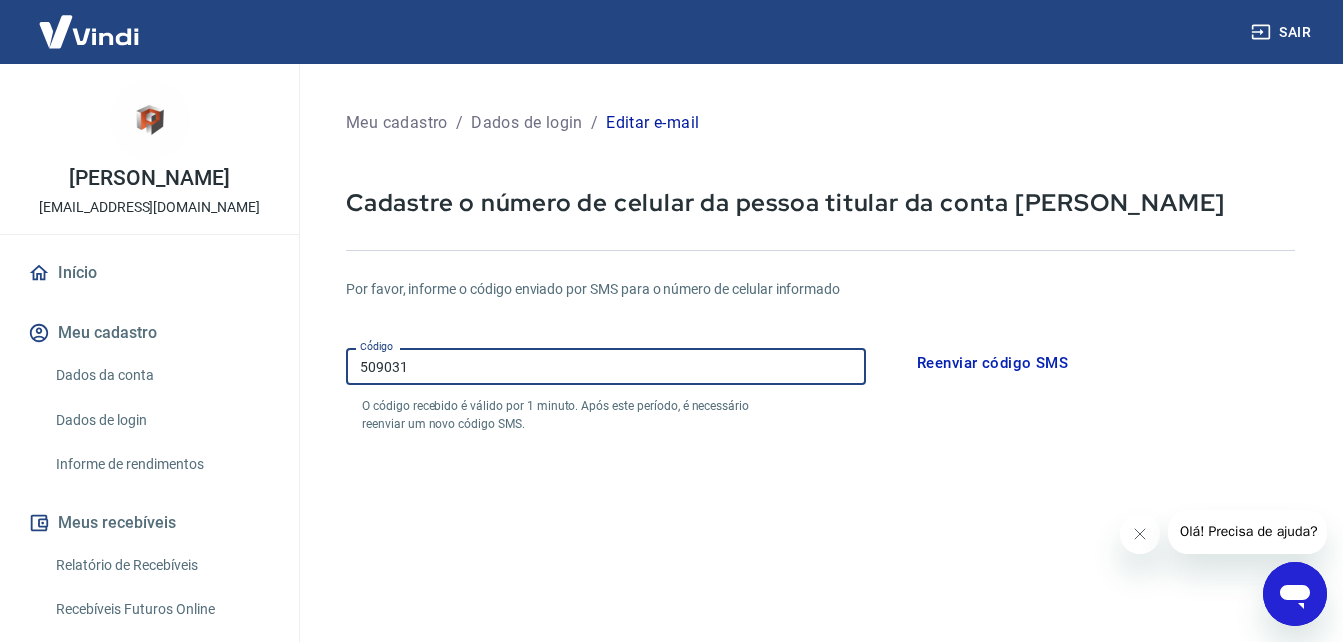 type on "509031" 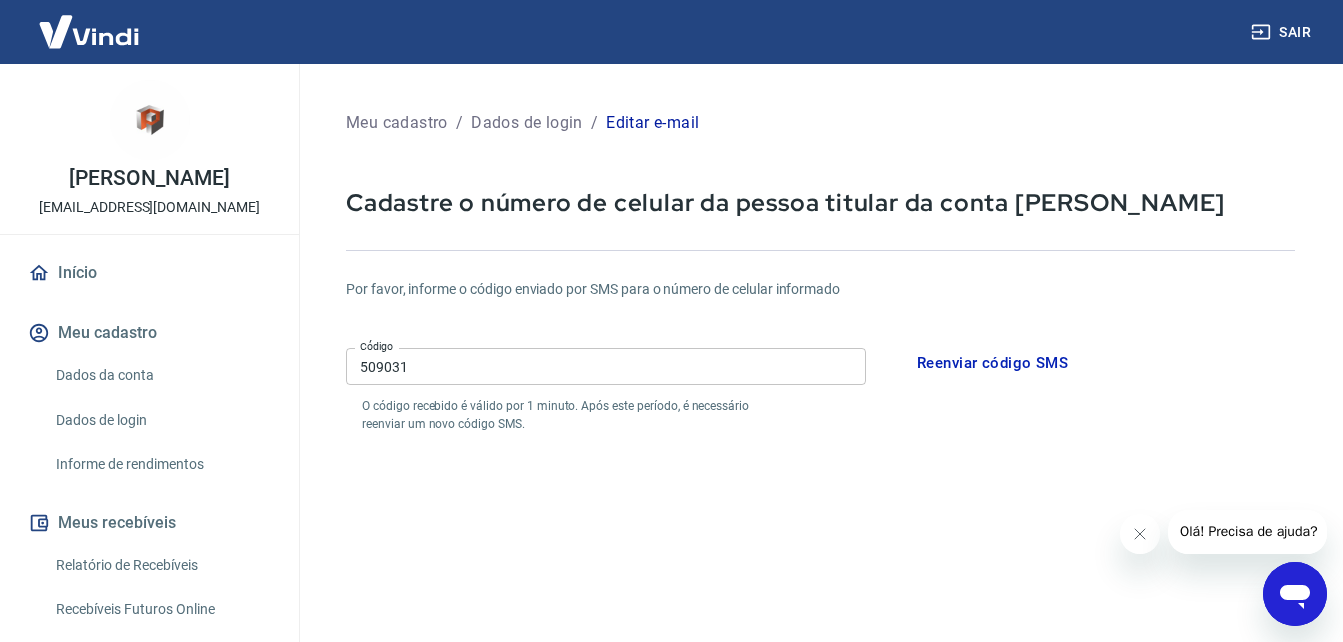 click on "Por favor, informe o código enviado por SMS para o número de celular informado Código 509031 Código O código recebido é válido por 1 minuto. Após este período, é necessário reenviar um novo código SMS. Reenviar código SMS Continuar Cancelar" at bounding box center [820, 581] 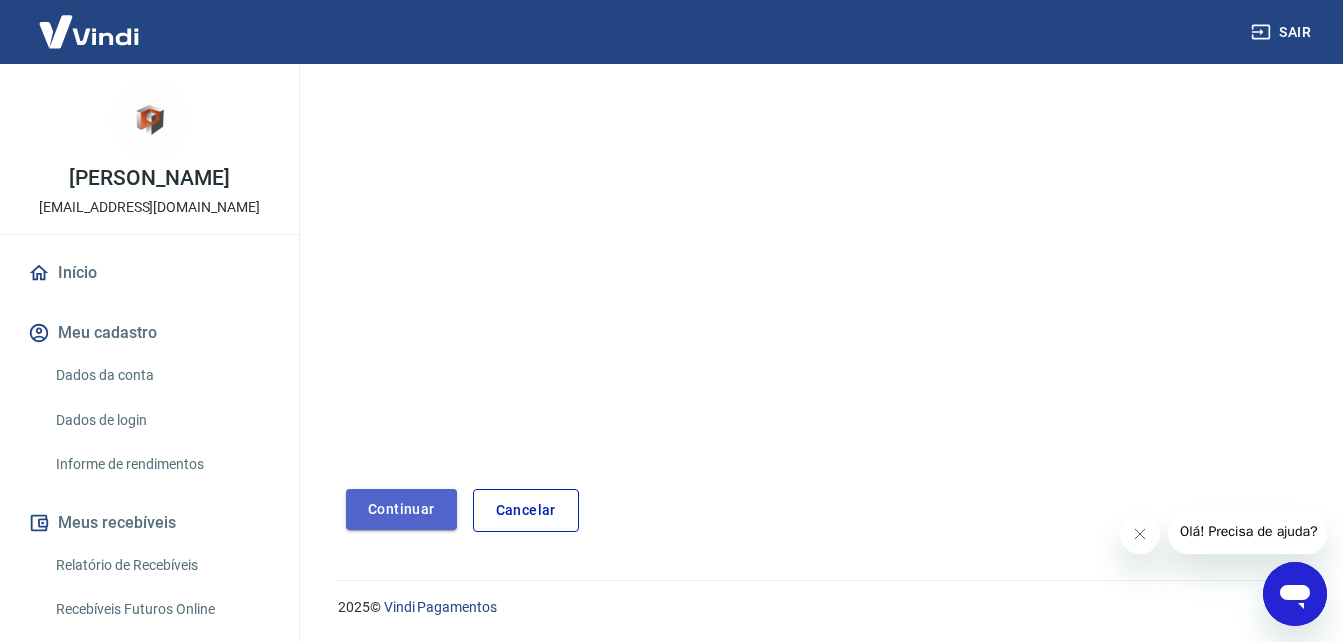 click on "Continuar" at bounding box center [401, 509] 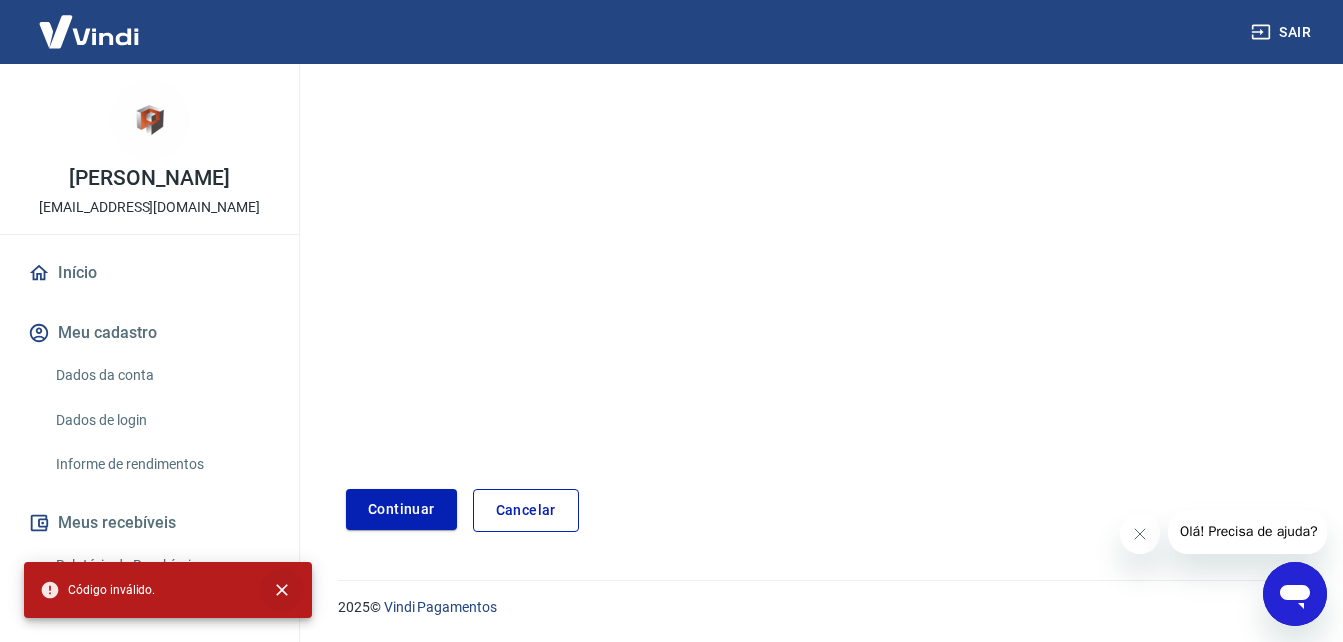 drag, startPoint x: 288, startPoint y: 595, endPoint x: 286, endPoint y: 580, distance: 15.132746 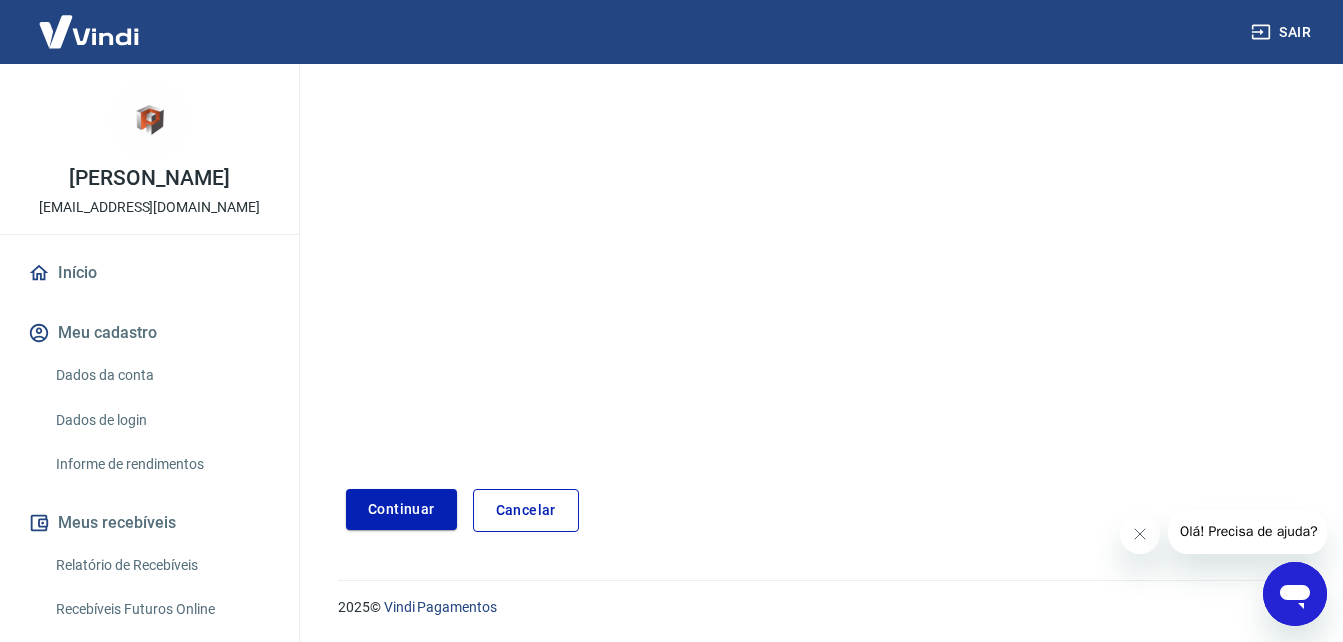 scroll, scrollTop: 0, scrollLeft: 0, axis: both 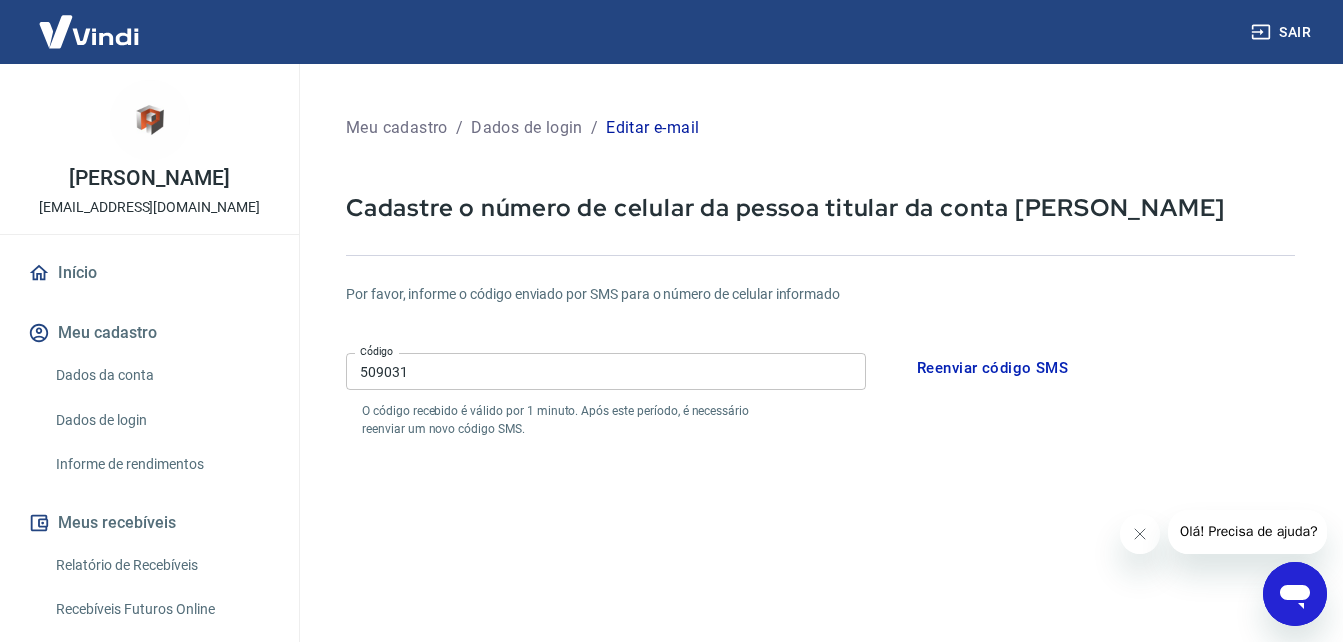 click on "Dados da conta" at bounding box center [161, 375] 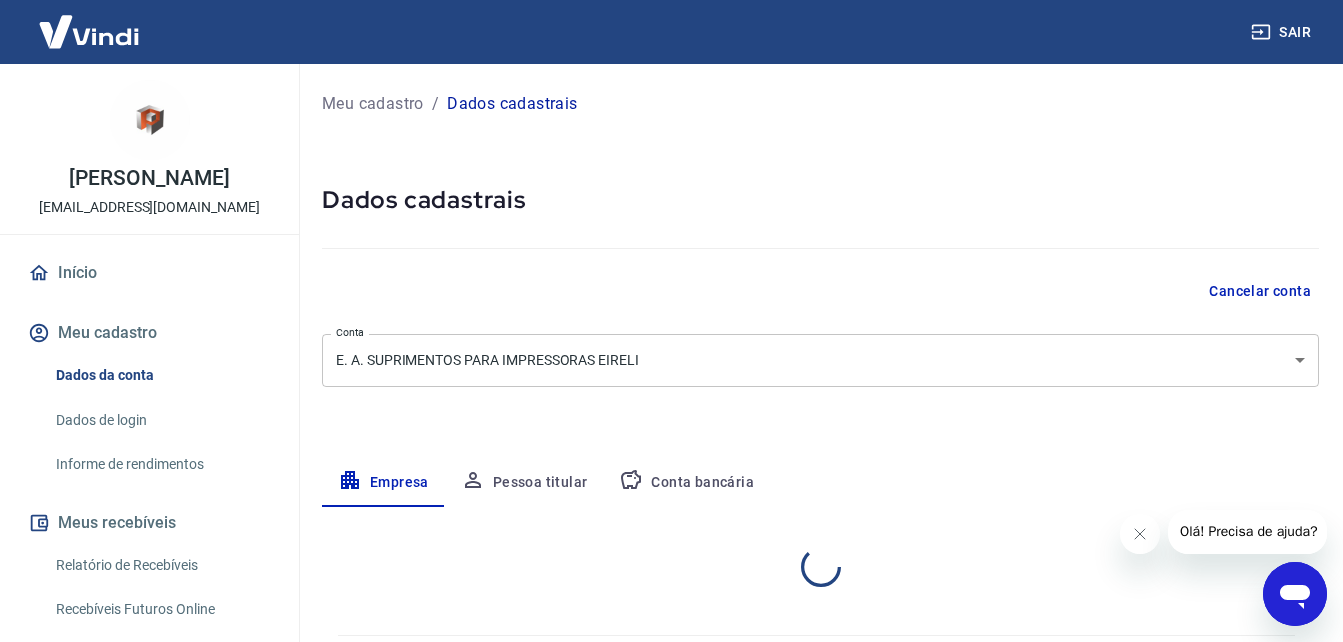 select on "RS" 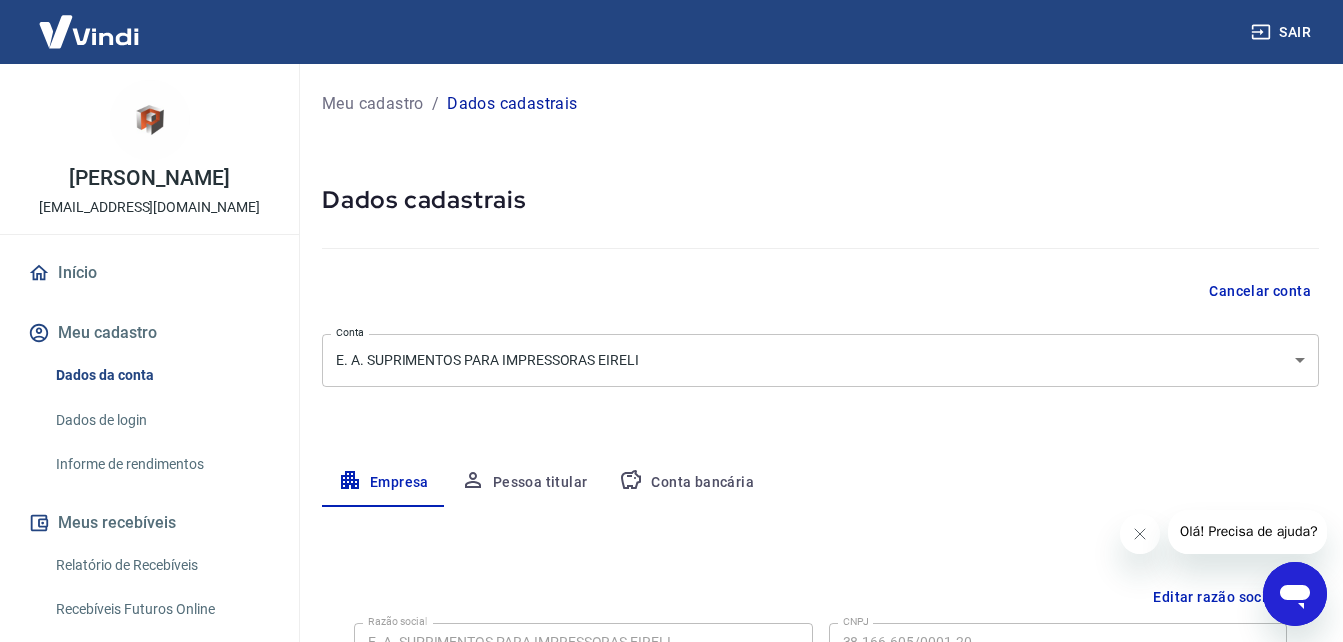 scroll, scrollTop: 100, scrollLeft: 0, axis: vertical 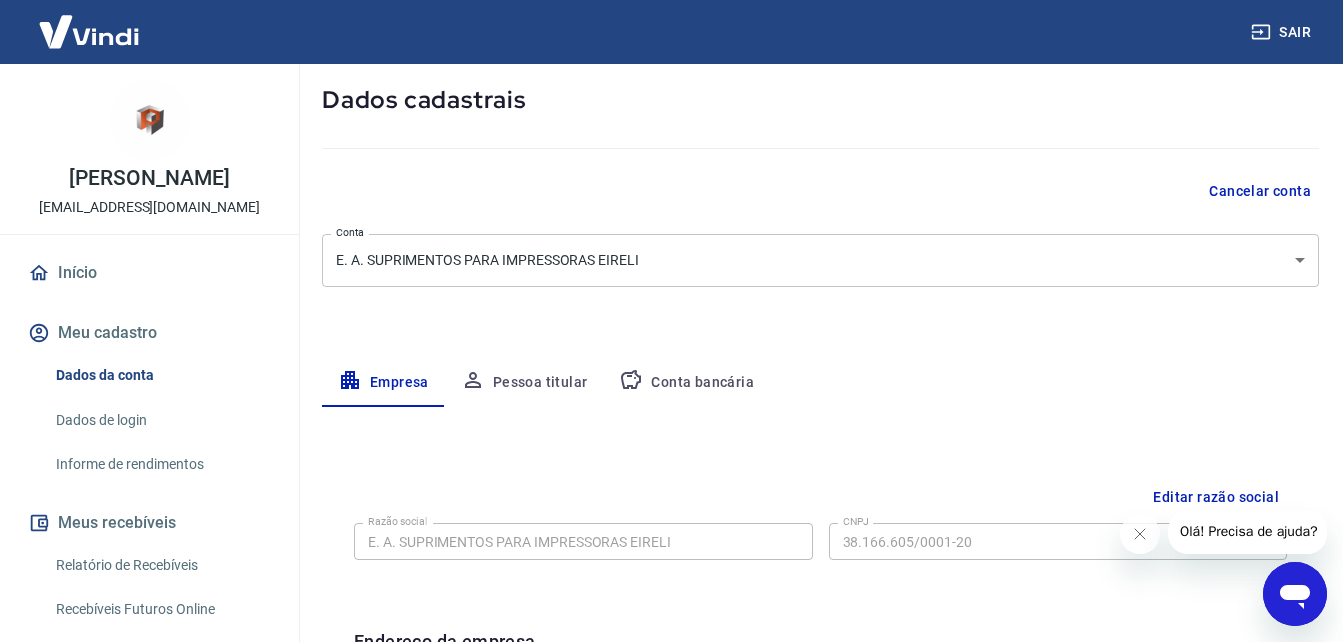 click on "Pessoa titular" at bounding box center (524, 383) 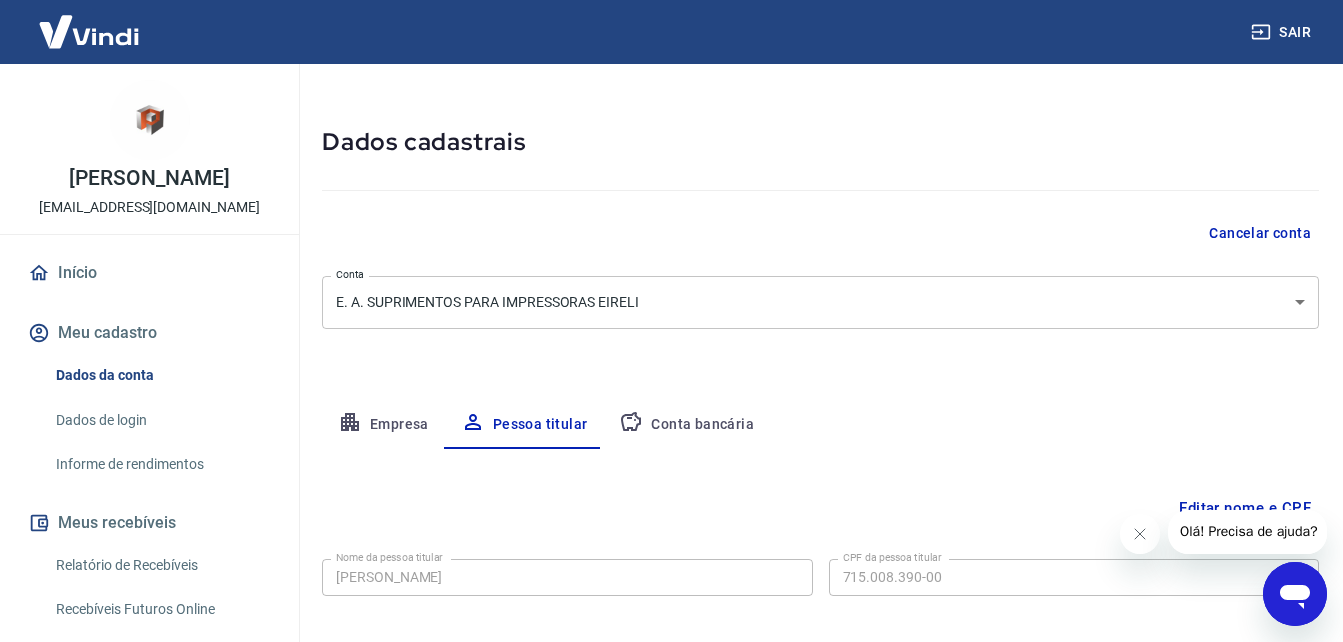 scroll, scrollTop: 0, scrollLeft: 0, axis: both 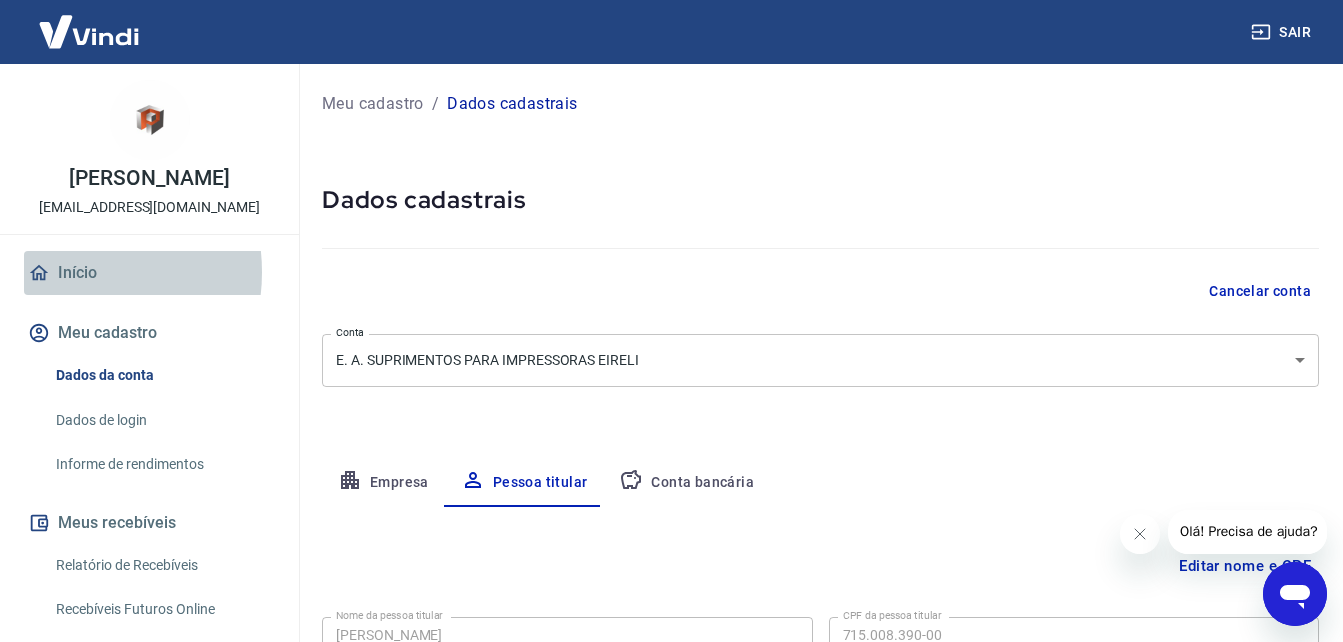 click on "Início" at bounding box center [149, 273] 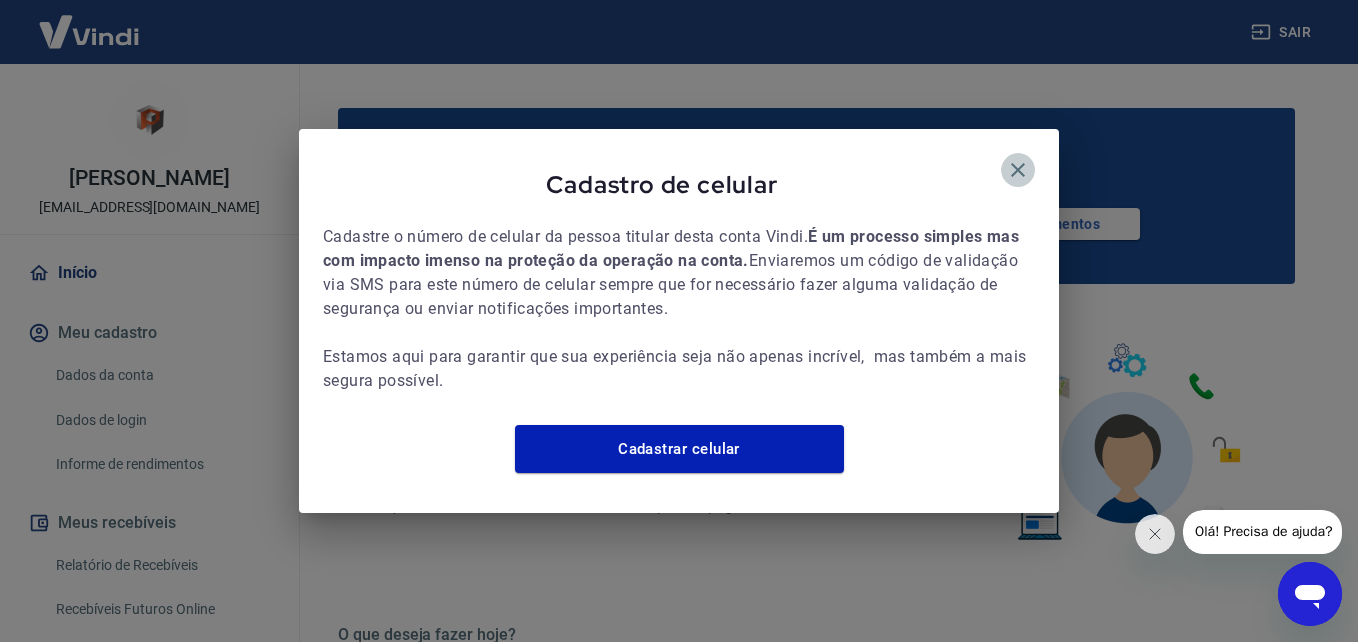 click 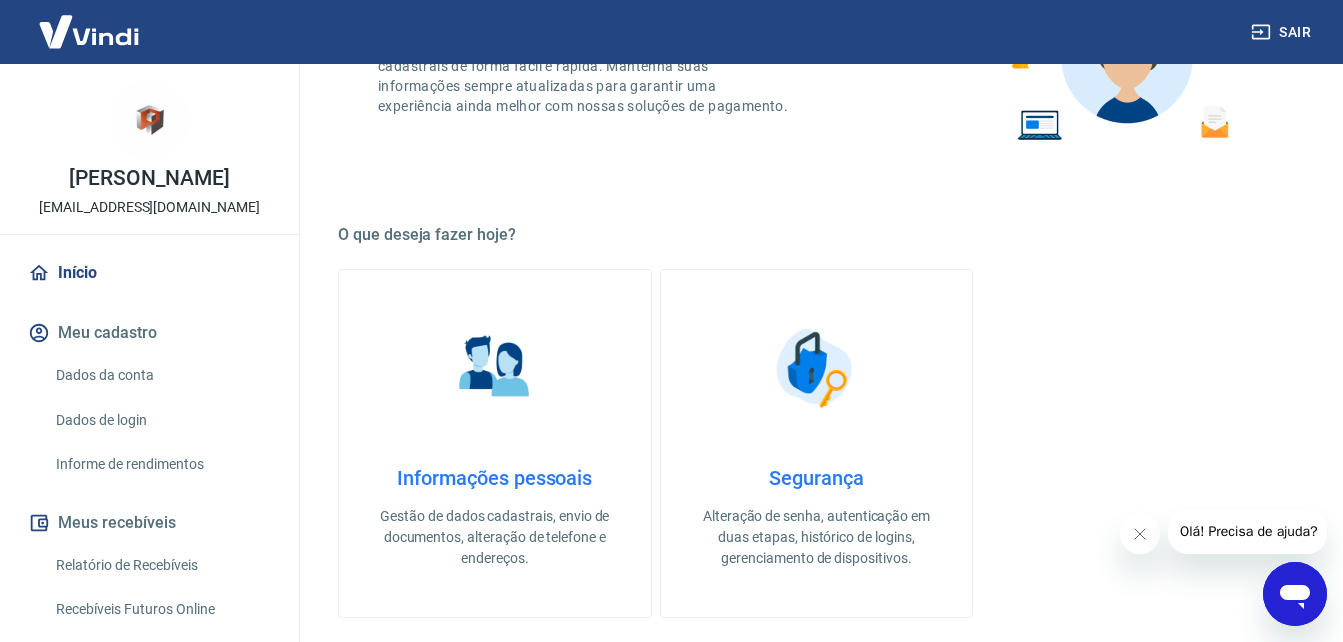 scroll, scrollTop: 100, scrollLeft: 0, axis: vertical 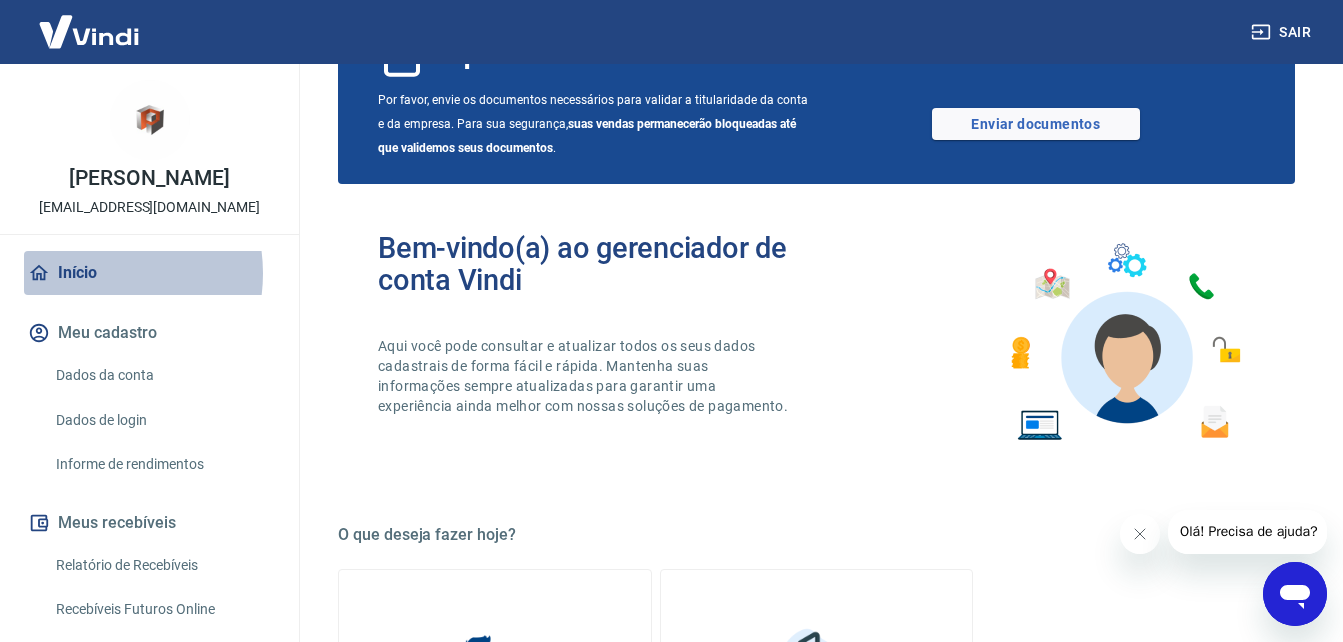 click on "Início" at bounding box center (149, 273) 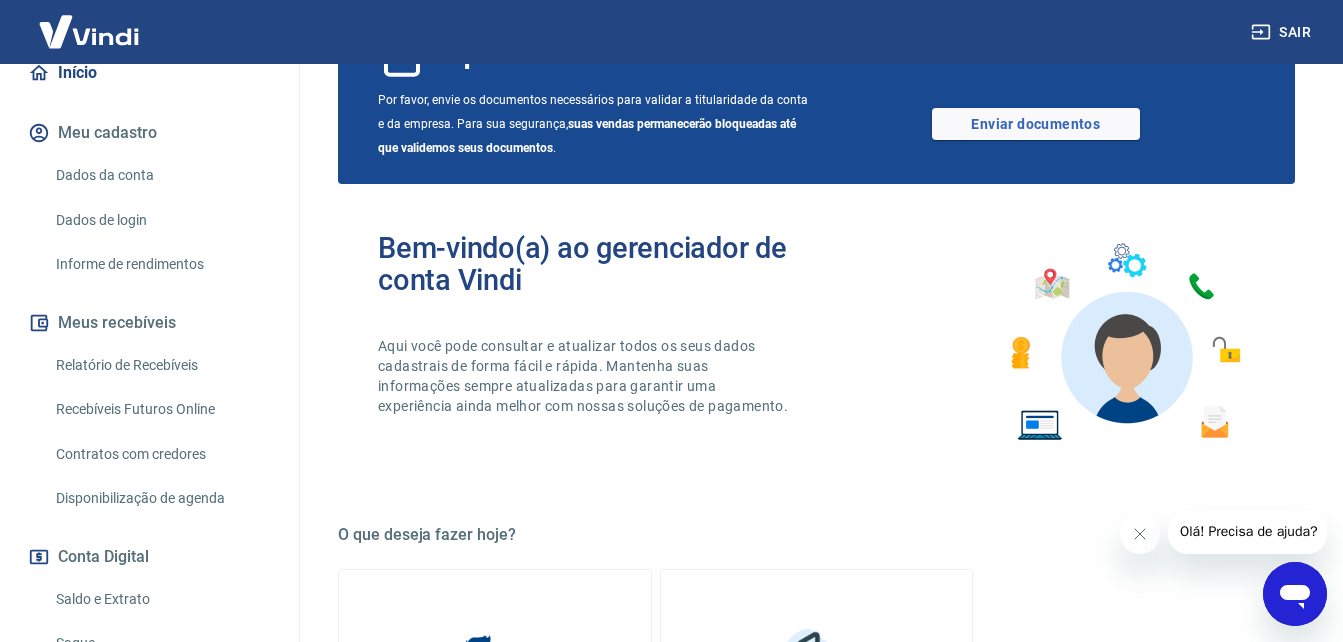 scroll, scrollTop: 0, scrollLeft: 0, axis: both 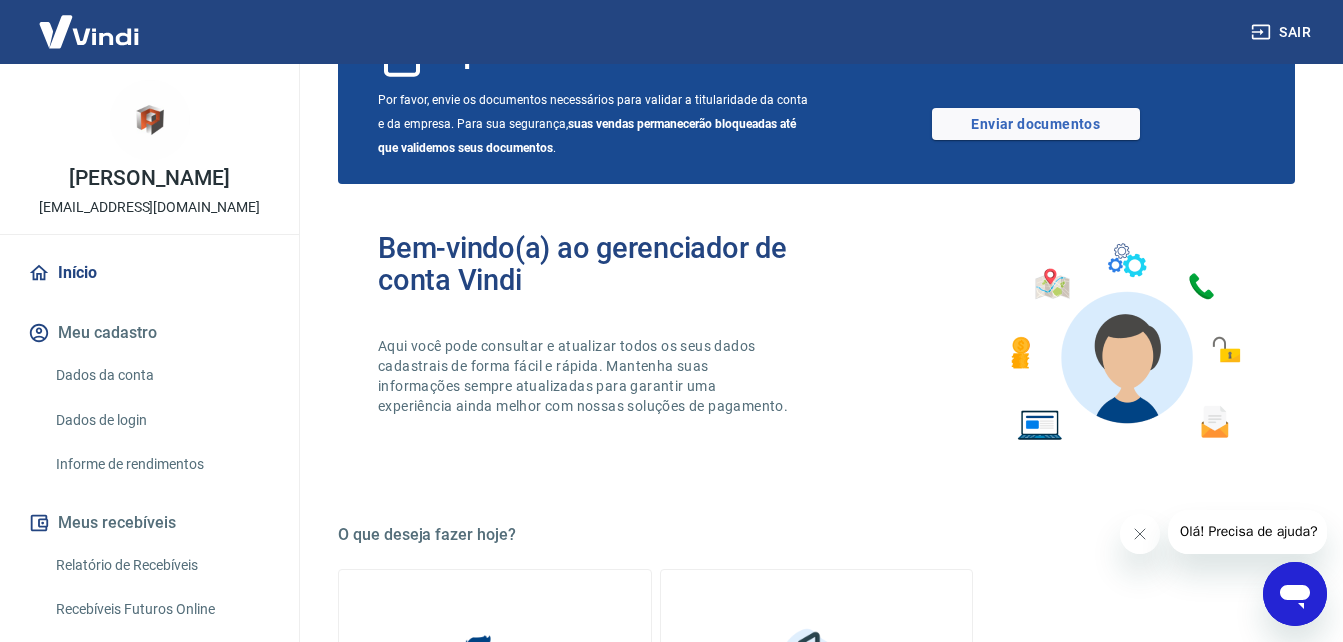 click on "Início" at bounding box center (149, 273) 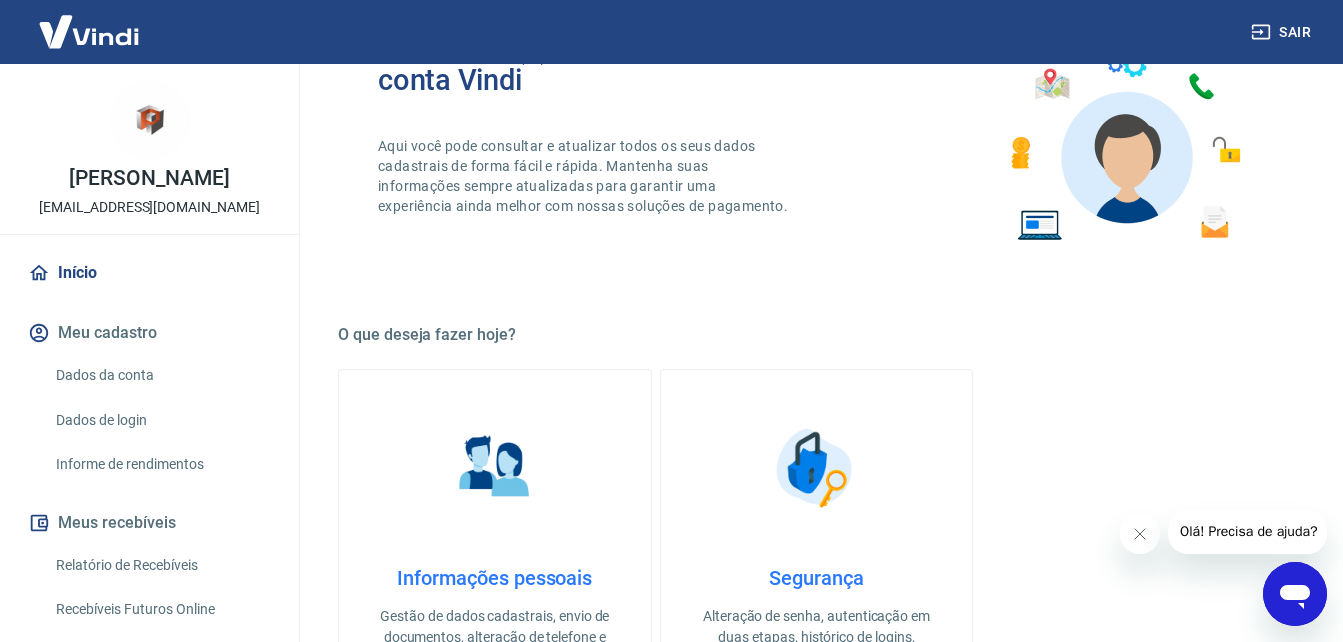 click on "Dados da conta" at bounding box center (161, 375) 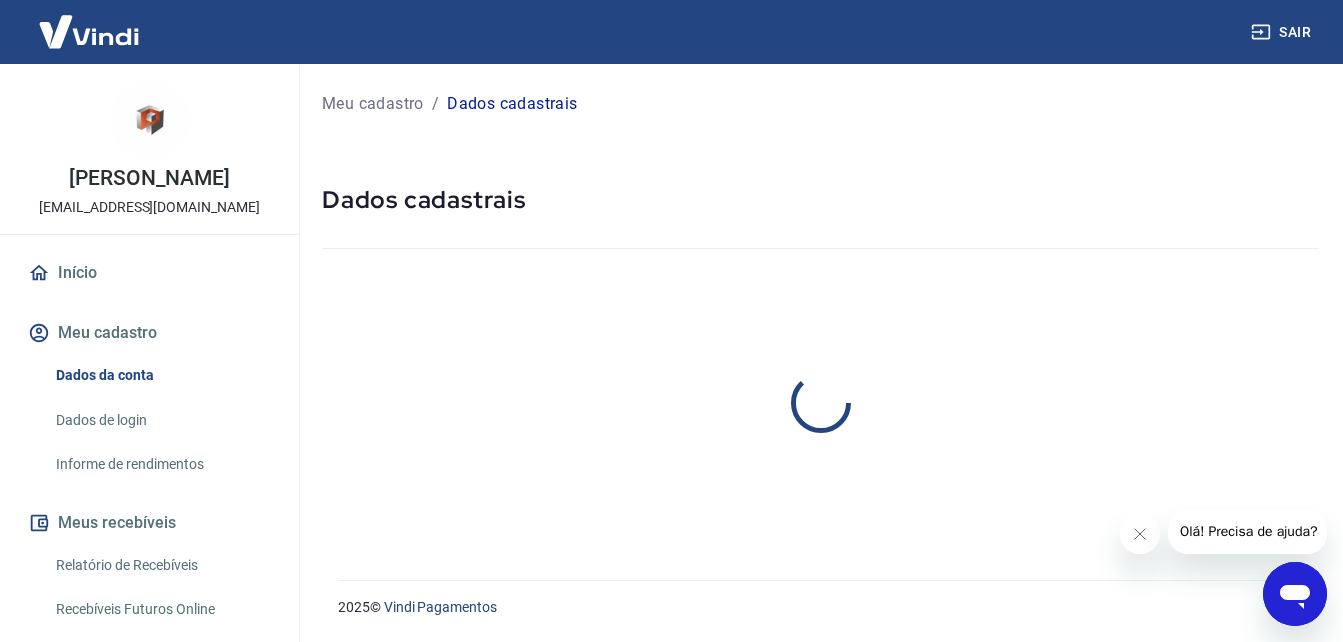 scroll, scrollTop: 0, scrollLeft: 0, axis: both 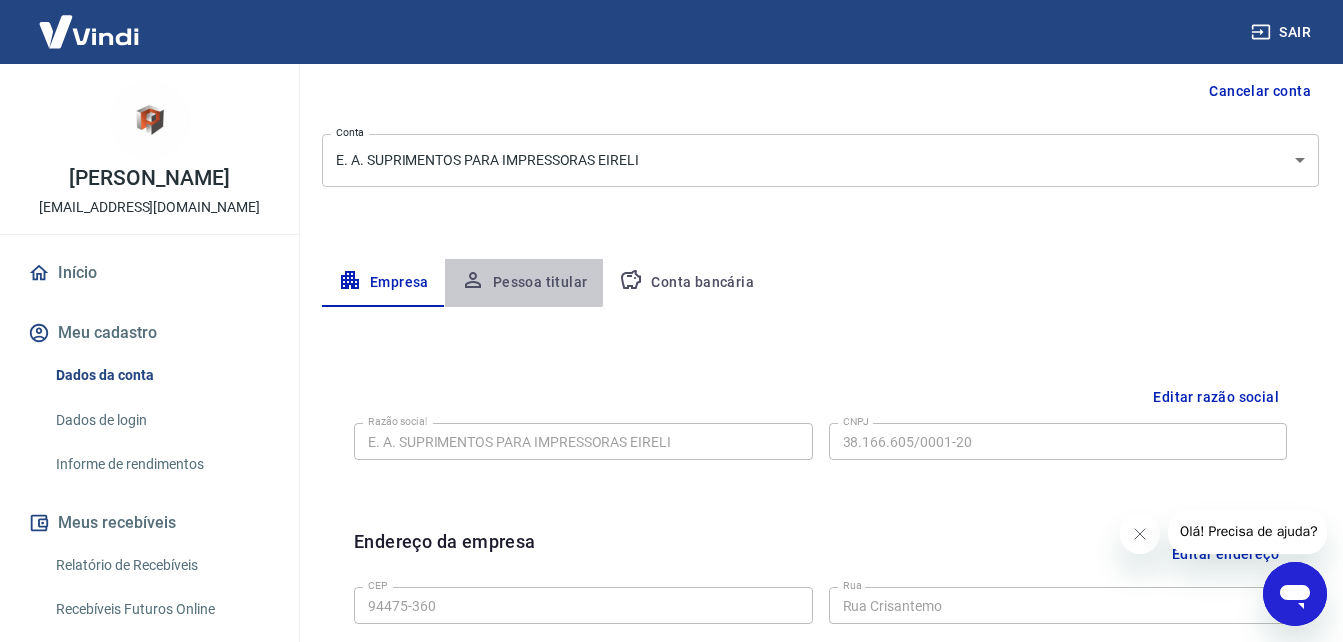 click on "Pessoa titular" at bounding box center [524, 283] 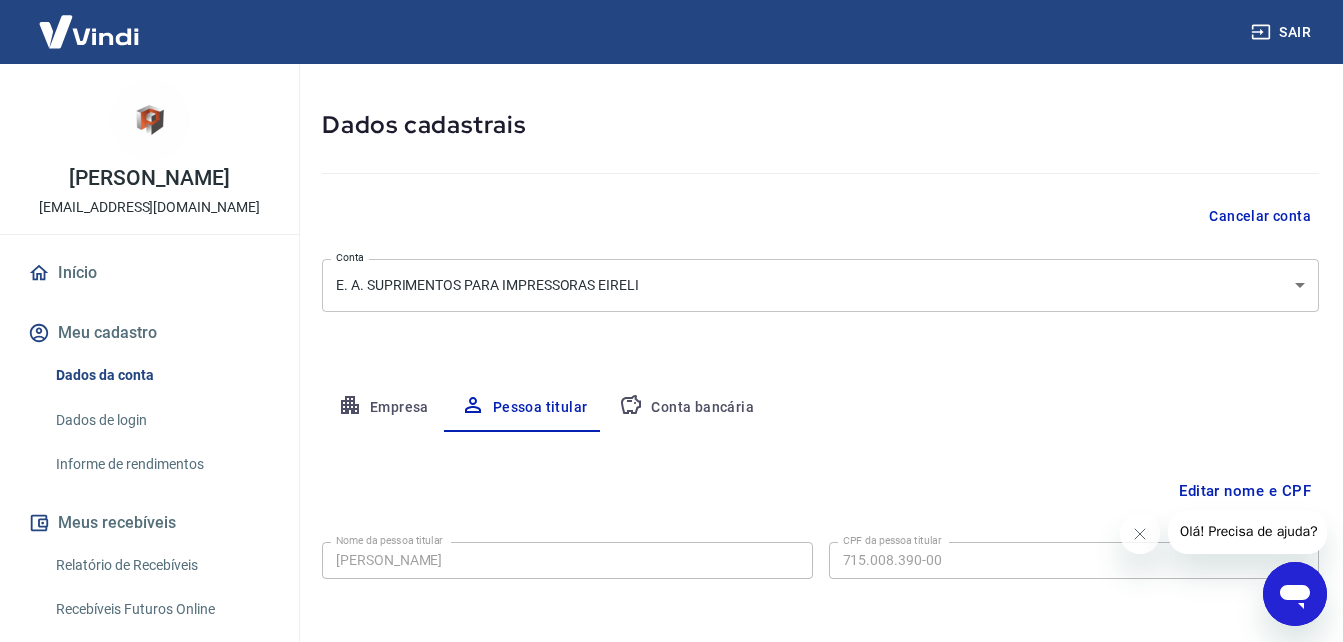 scroll, scrollTop: 158, scrollLeft: 0, axis: vertical 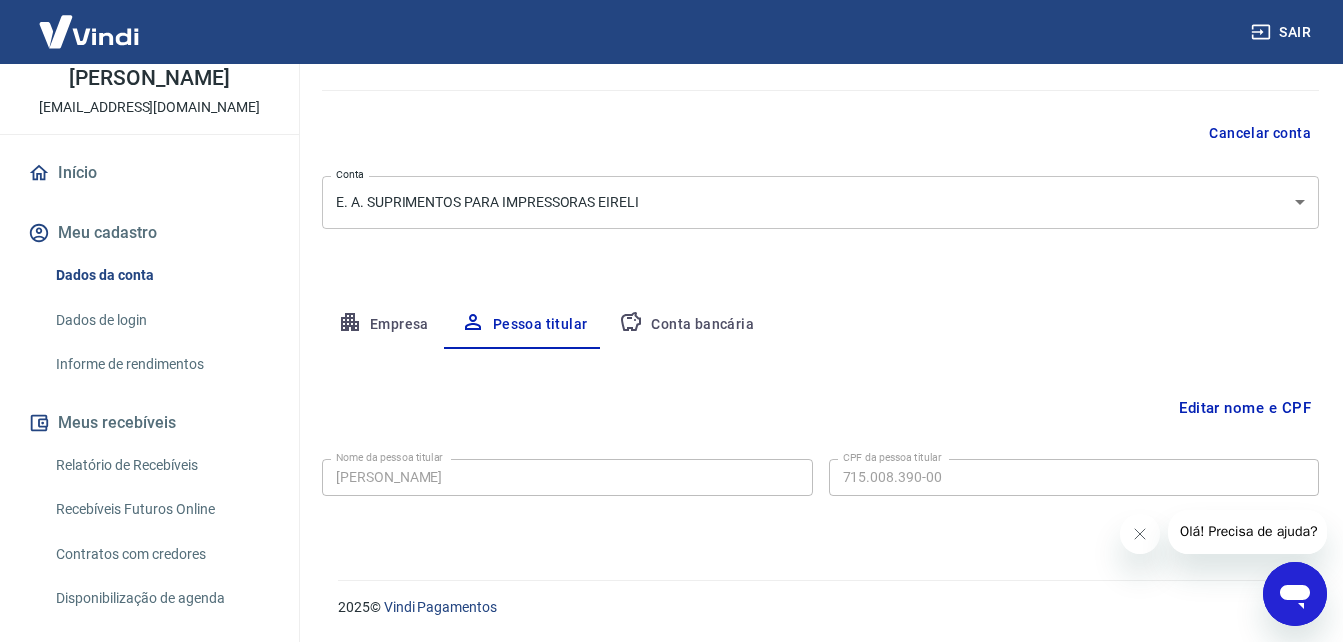 click on "Relatório de Recebíveis" at bounding box center [161, 465] 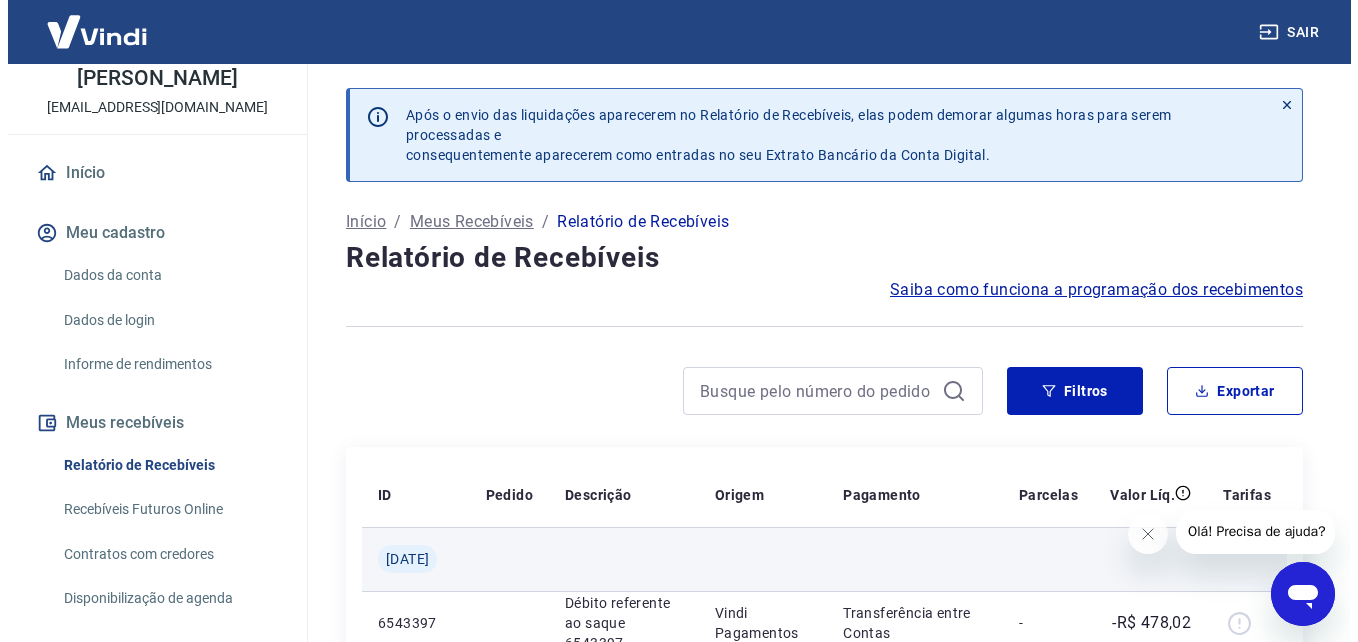 scroll, scrollTop: 300, scrollLeft: 0, axis: vertical 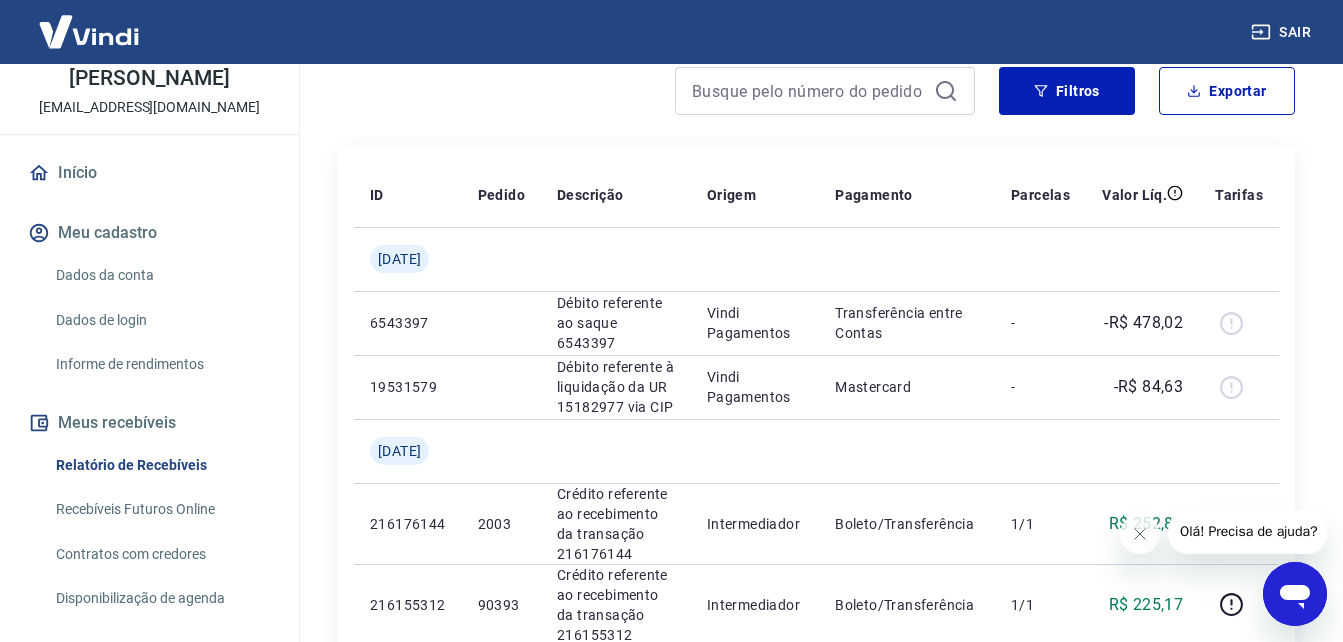 click on "Início" at bounding box center [149, 173] 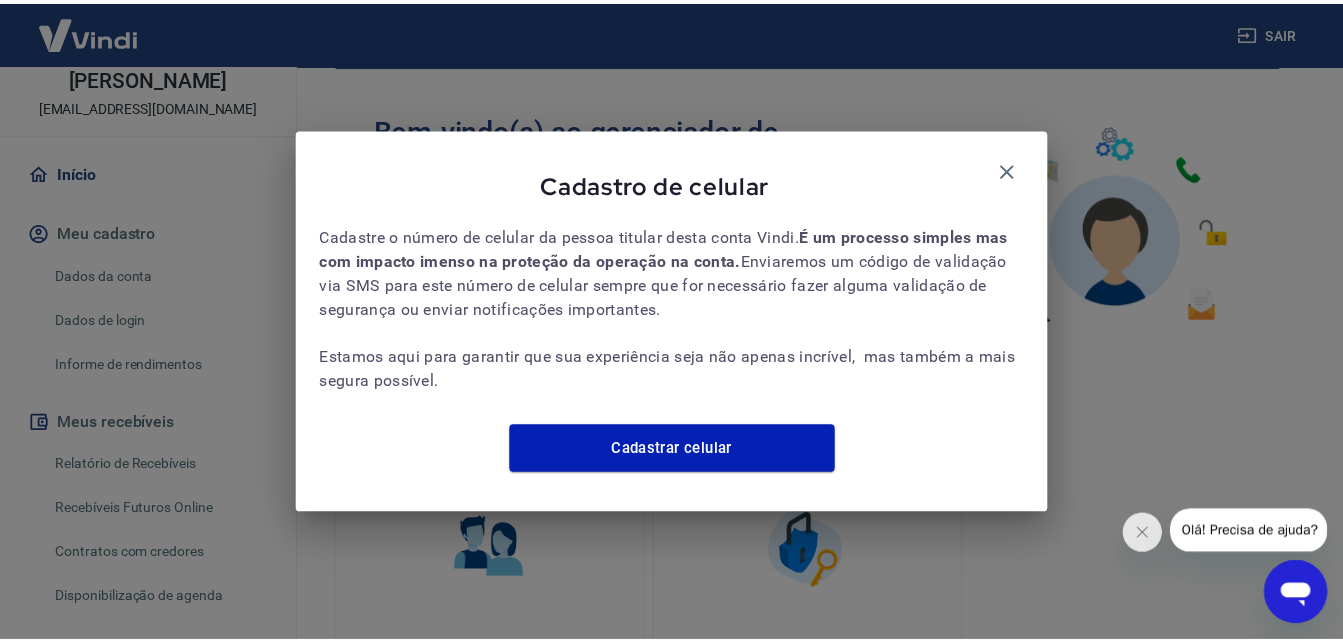 scroll, scrollTop: 272, scrollLeft: 0, axis: vertical 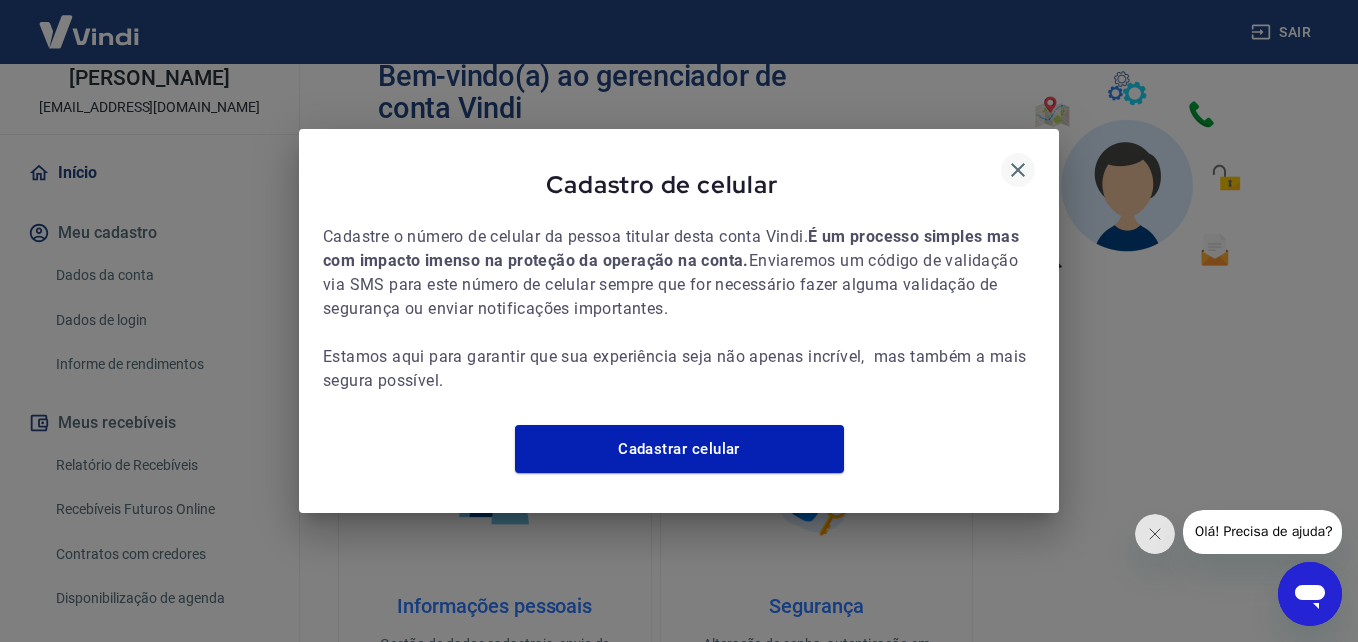 click 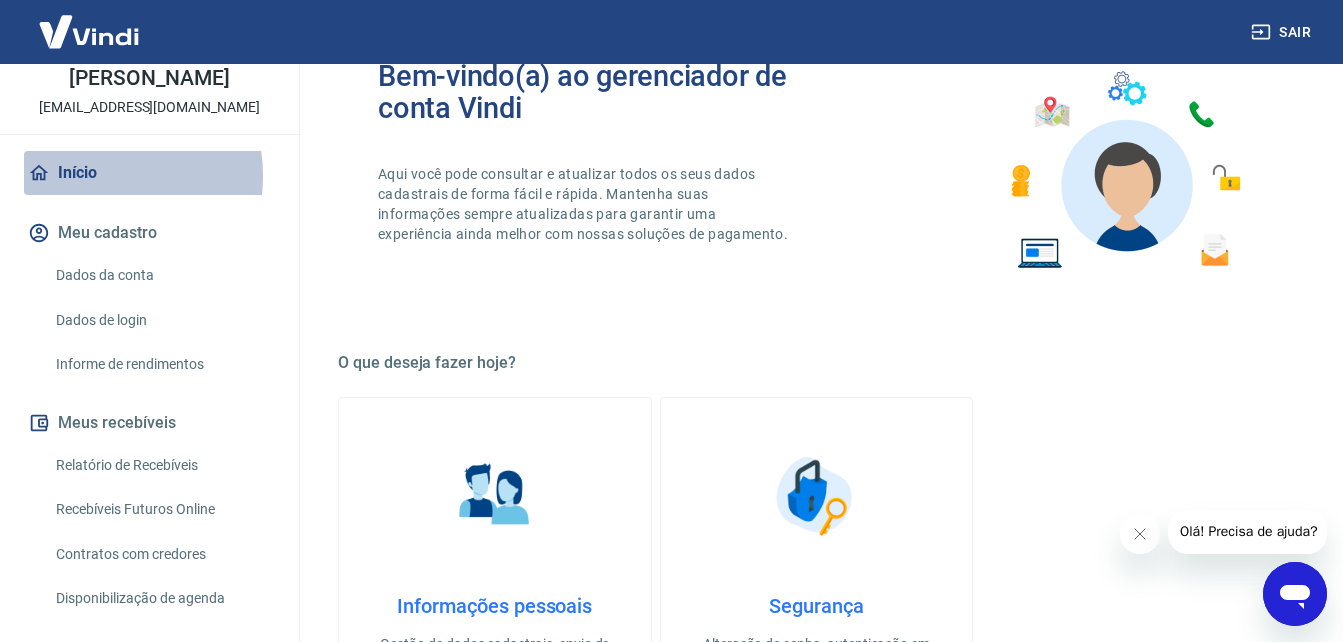 click on "Início" at bounding box center (149, 173) 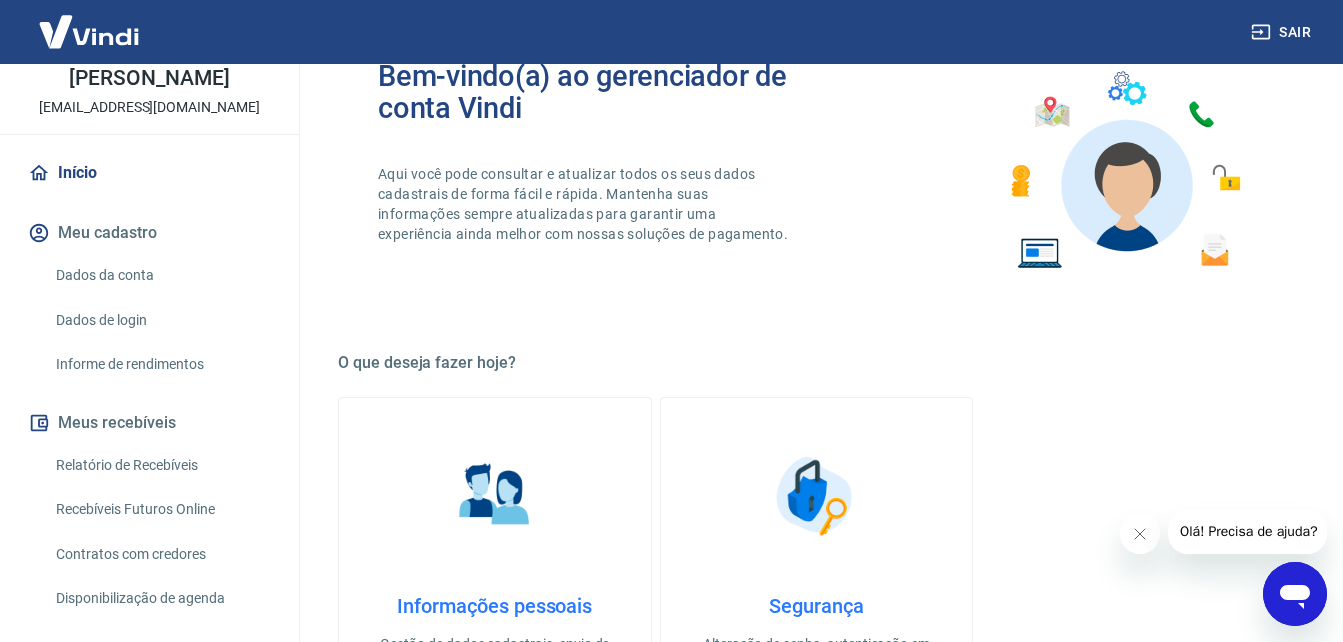 scroll, scrollTop: 300, scrollLeft: 0, axis: vertical 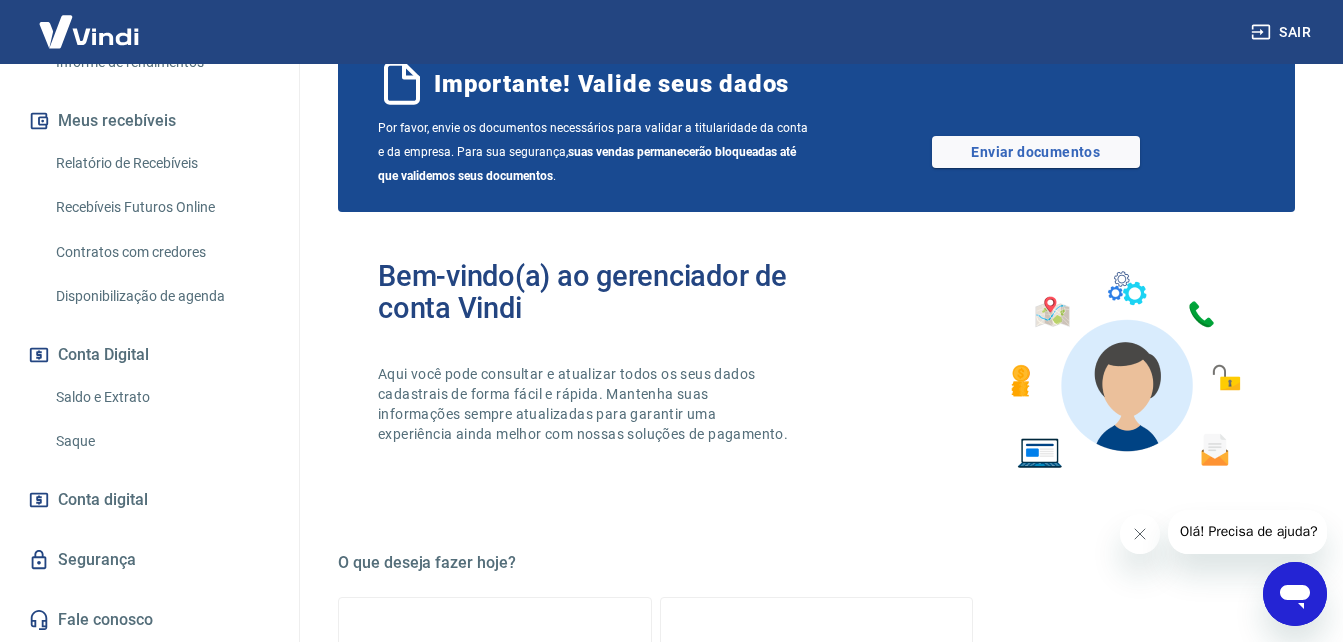 click on "Conta Digital" at bounding box center (149, 355) 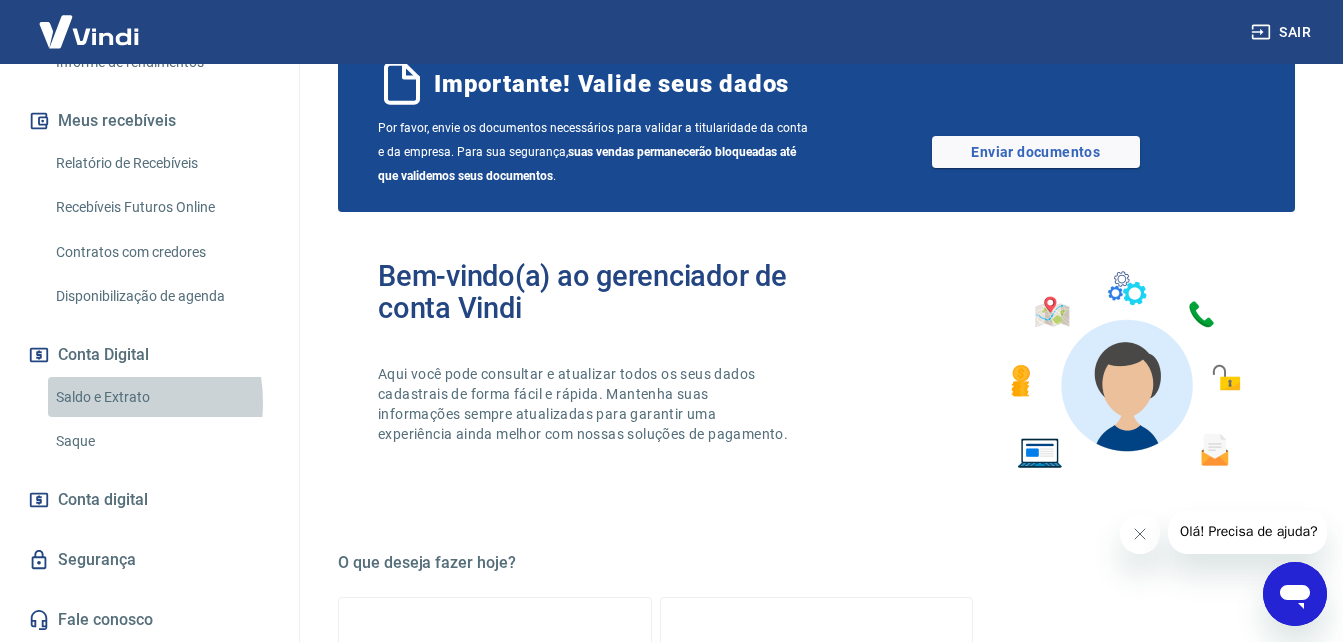 click on "Saldo e Extrato" at bounding box center [161, 397] 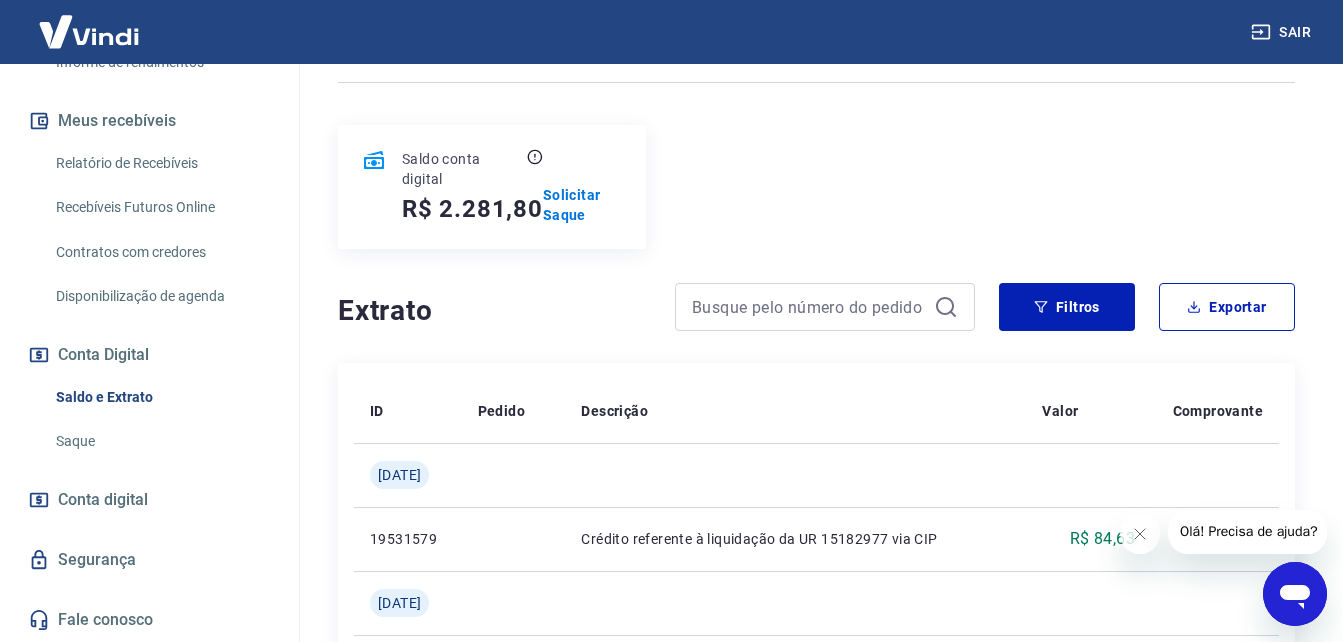 scroll, scrollTop: 0, scrollLeft: 0, axis: both 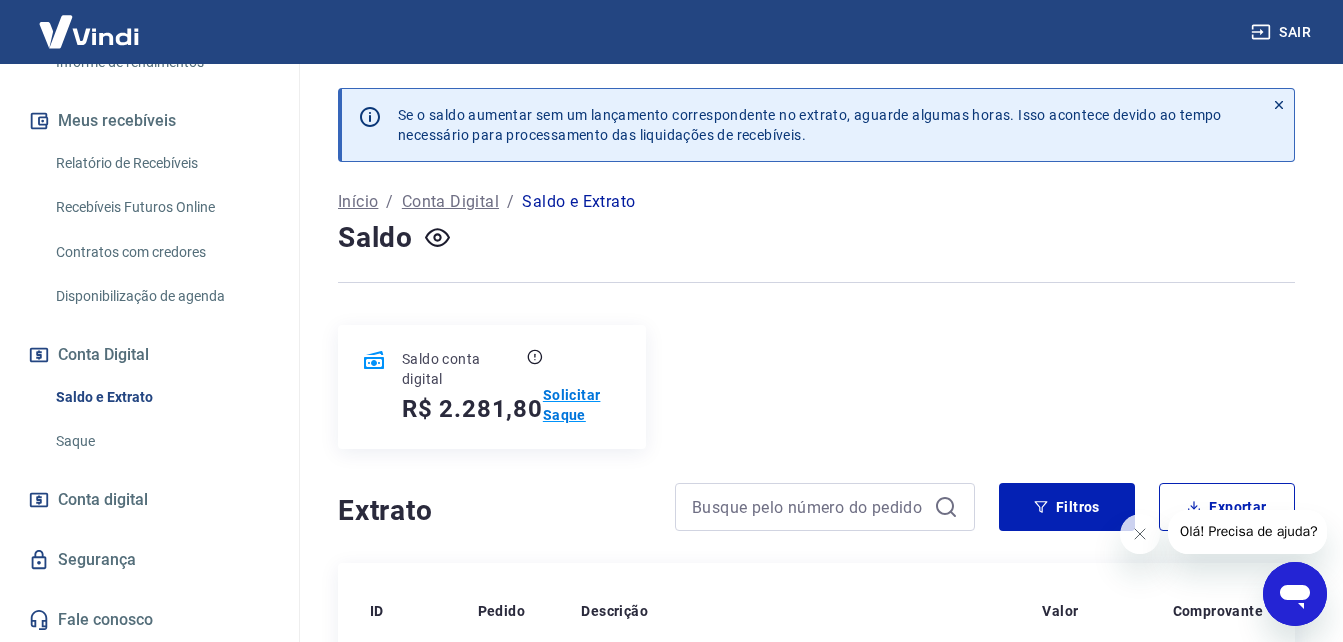 click on "Solicitar Saque" at bounding box center (583, 405) 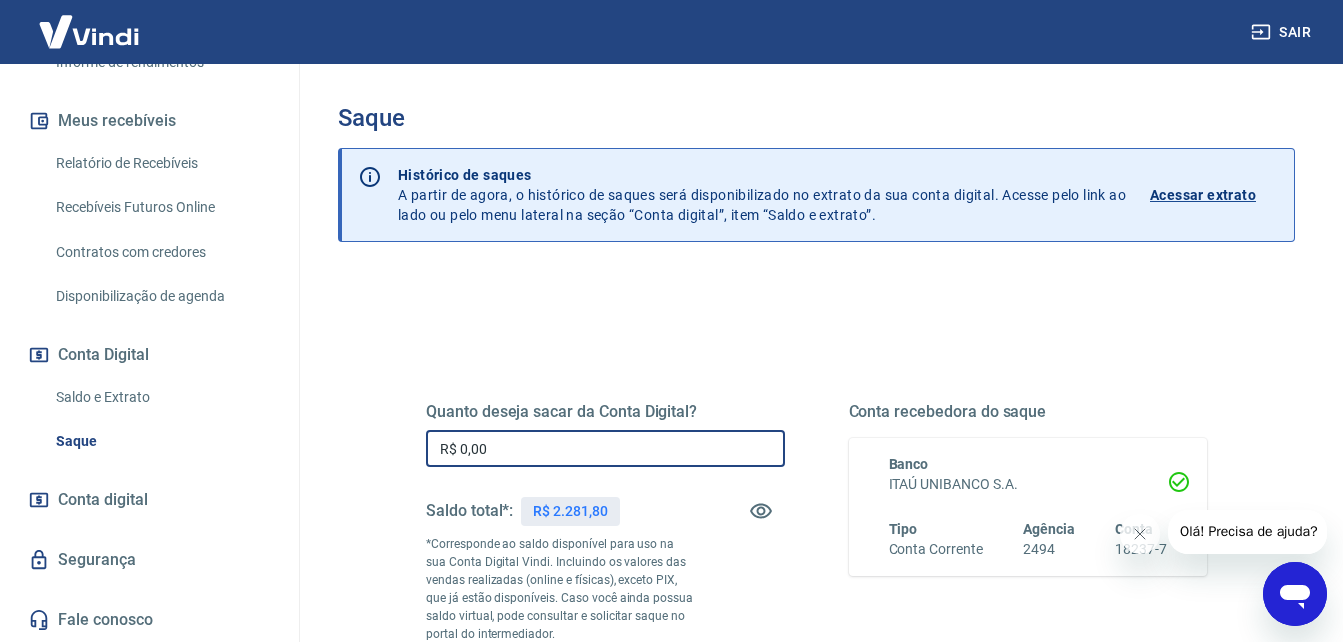 click on "R$ 0,00" at bounding box center [605, 448] 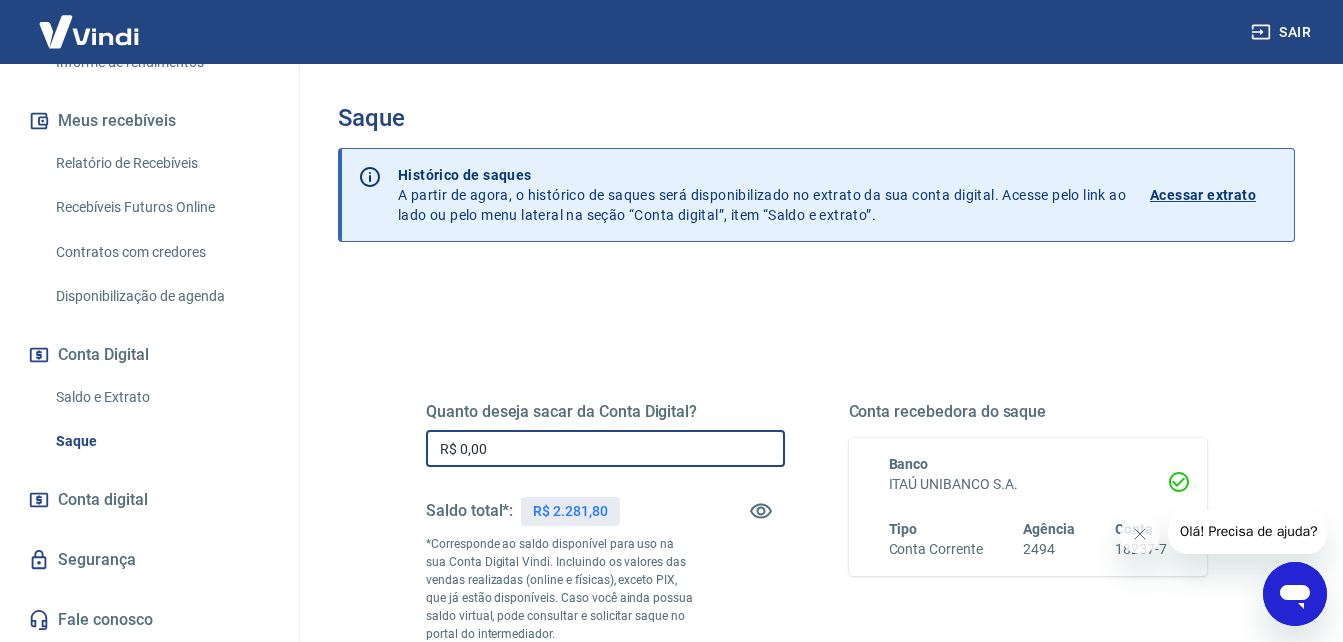 drag, startPoint x: 531, startPoint y: 449, endPoint x: 462, endPoint y: 442, distance: 69.354164 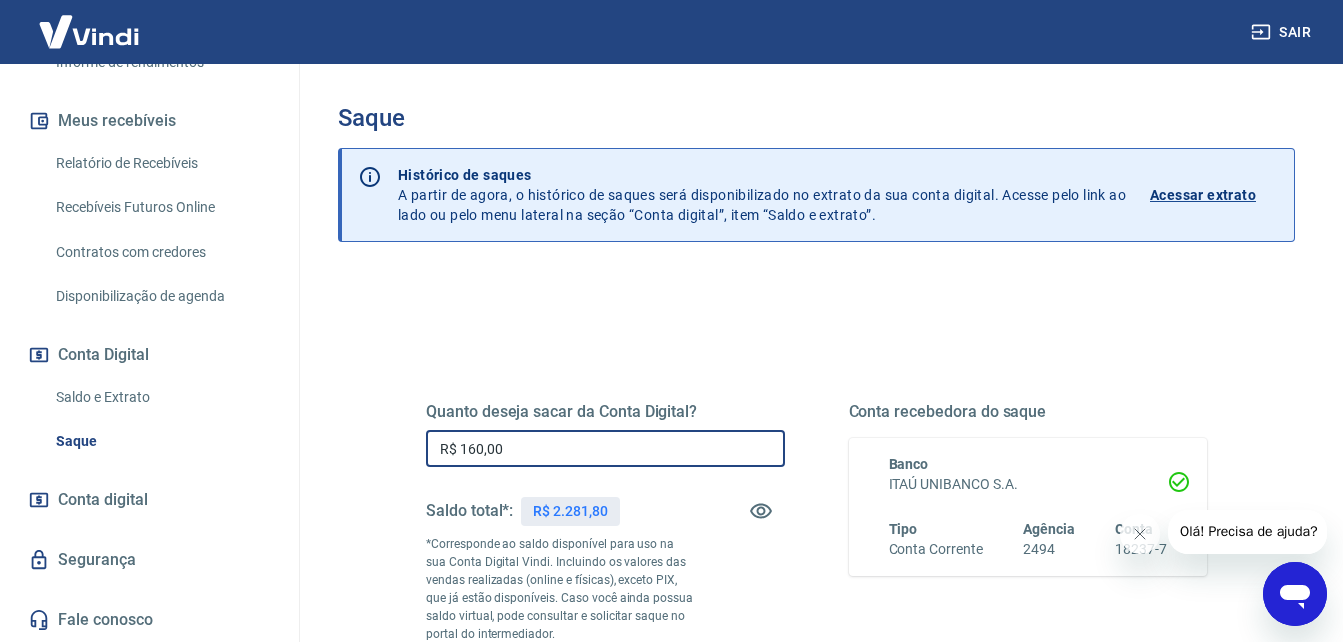 click on "R$ 160,00" at bounding box center [605, 448] 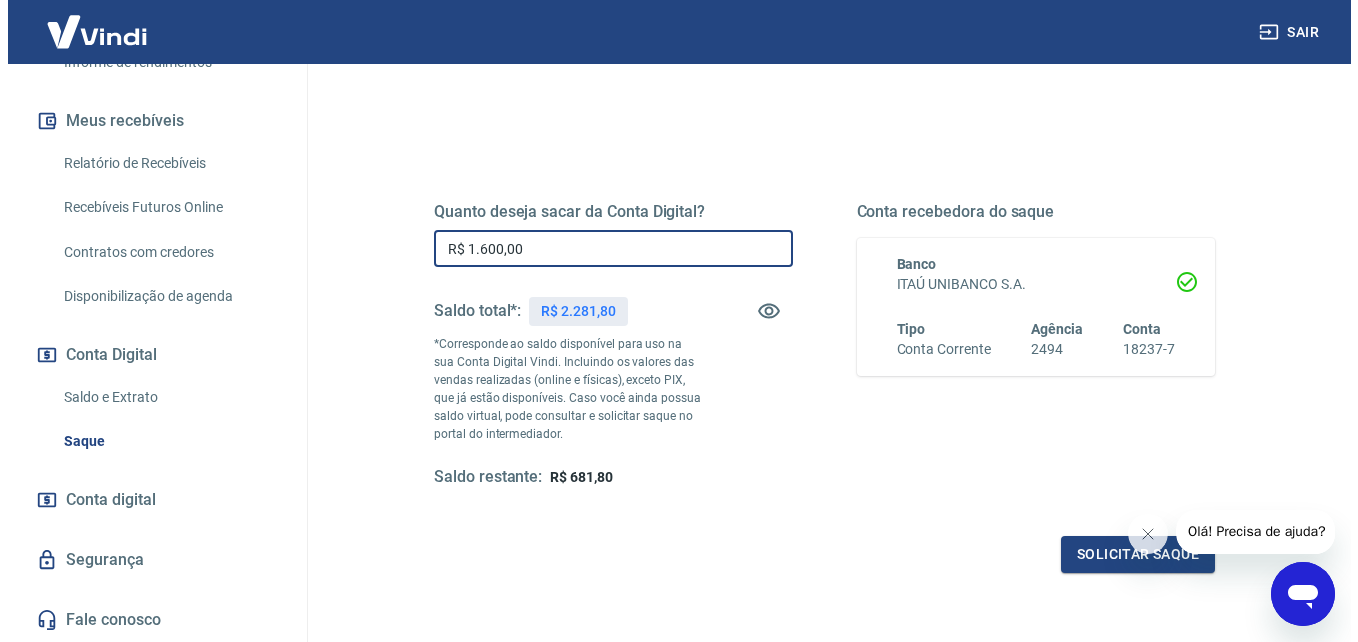 scroll, scrollTop: 300, scrollLeft: 0, axis: vertical 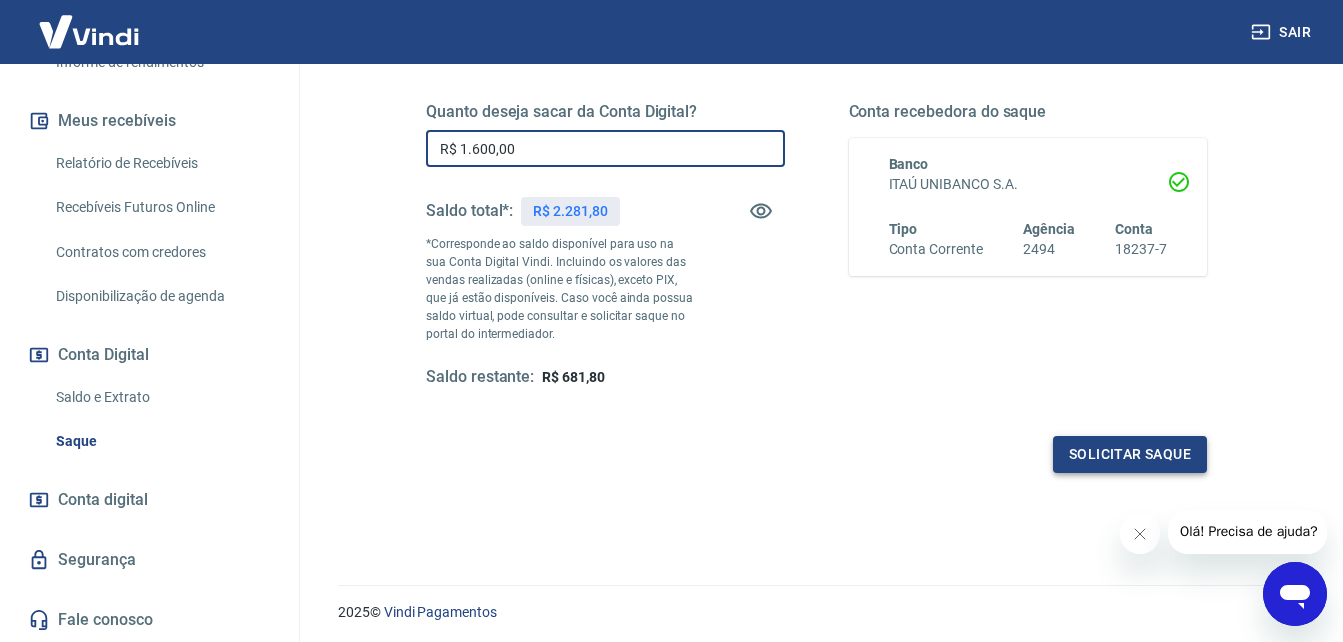 type on "R$ 1.600,00" 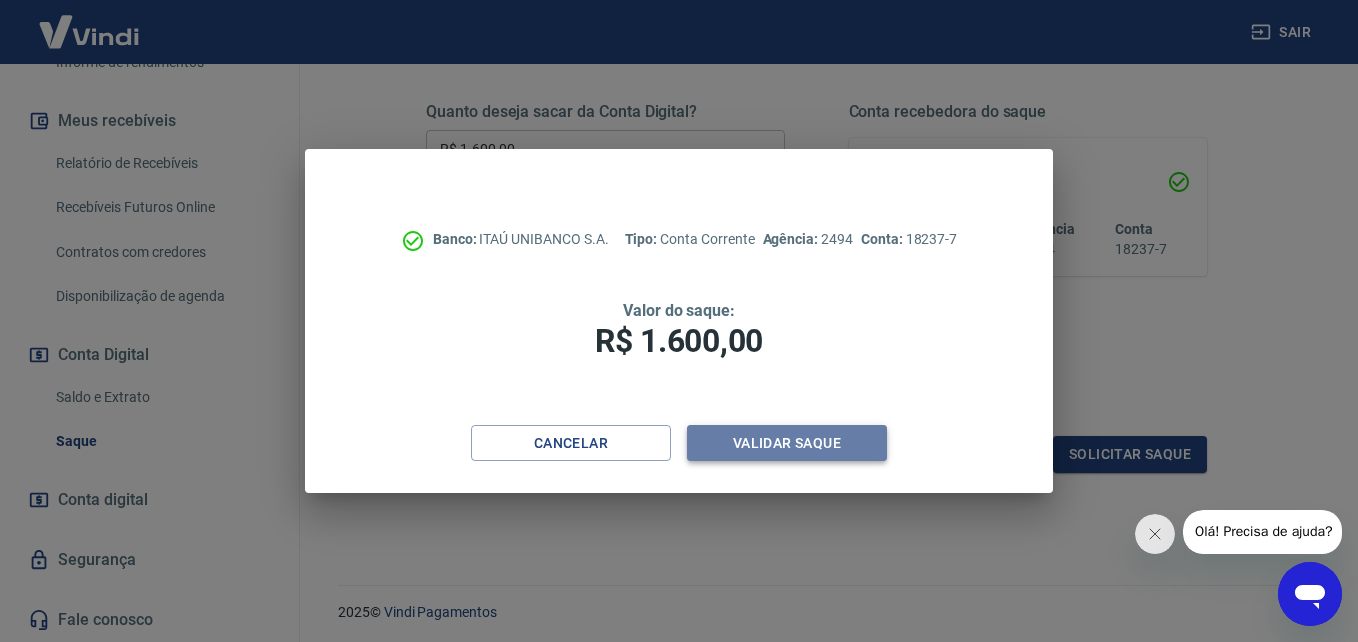 click on "Validar saque" at bounding box center [787, 443] 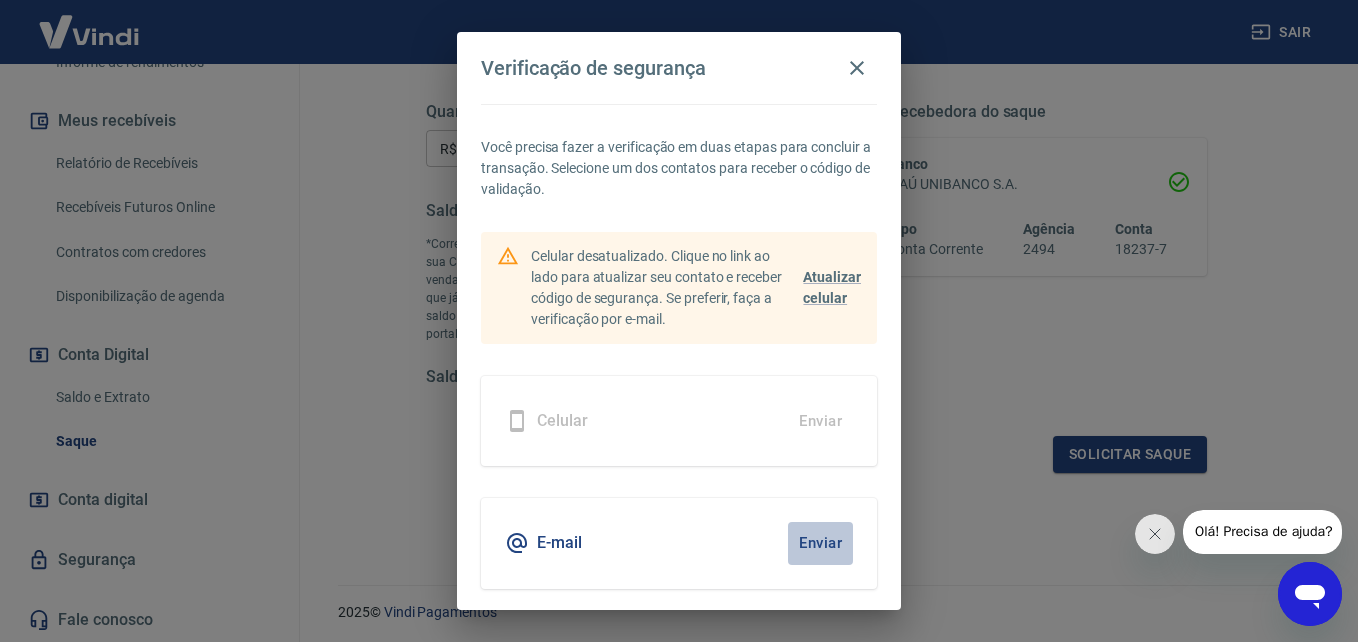 click on "Enviar" at bounding box center (820, 543) 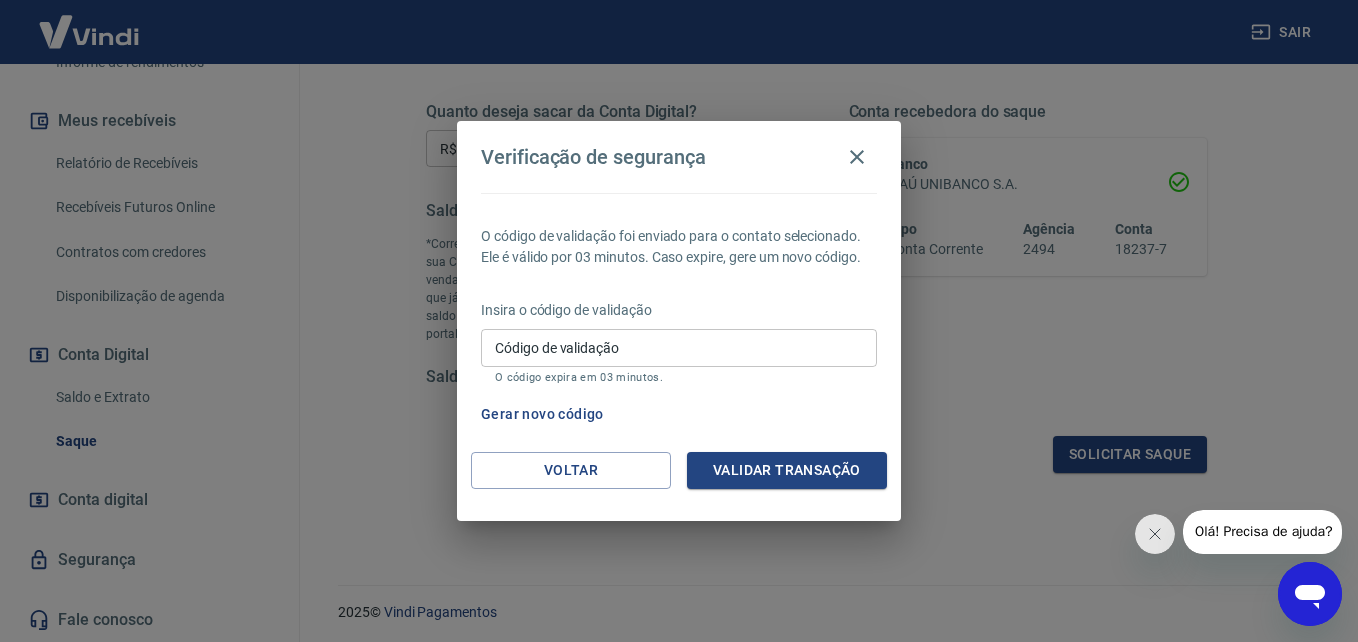 click on "Código de validação" at bounding box center [679, 347] 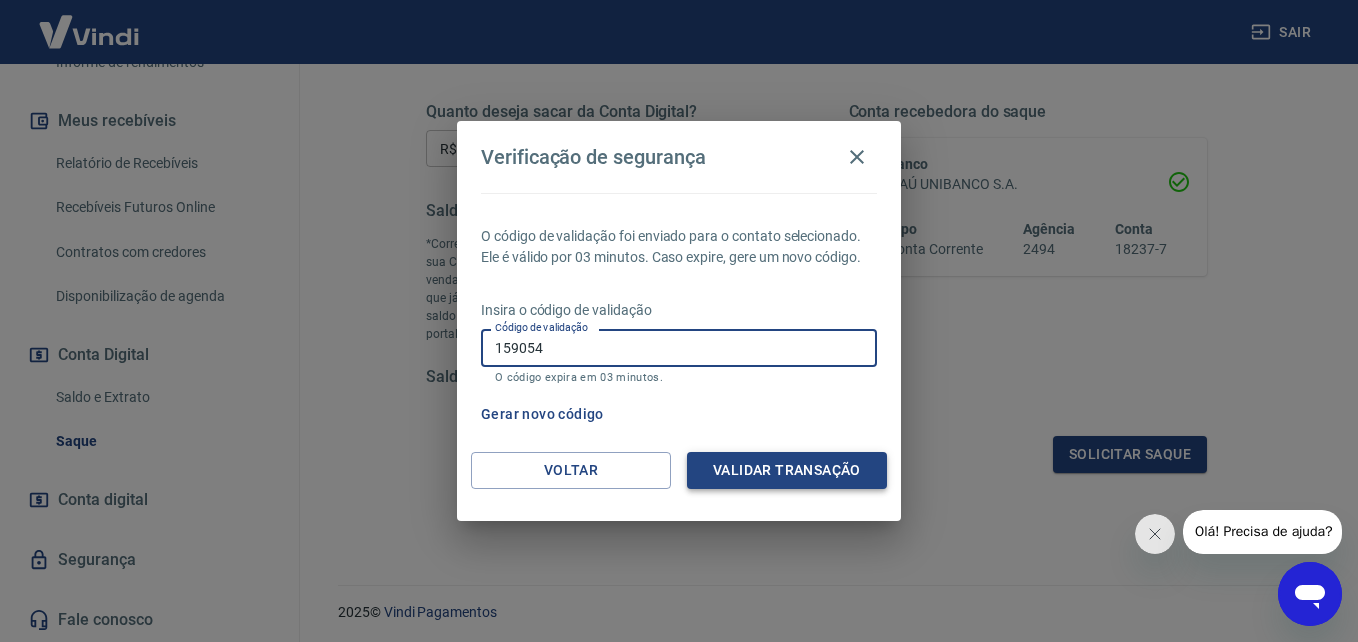 type on "159054" 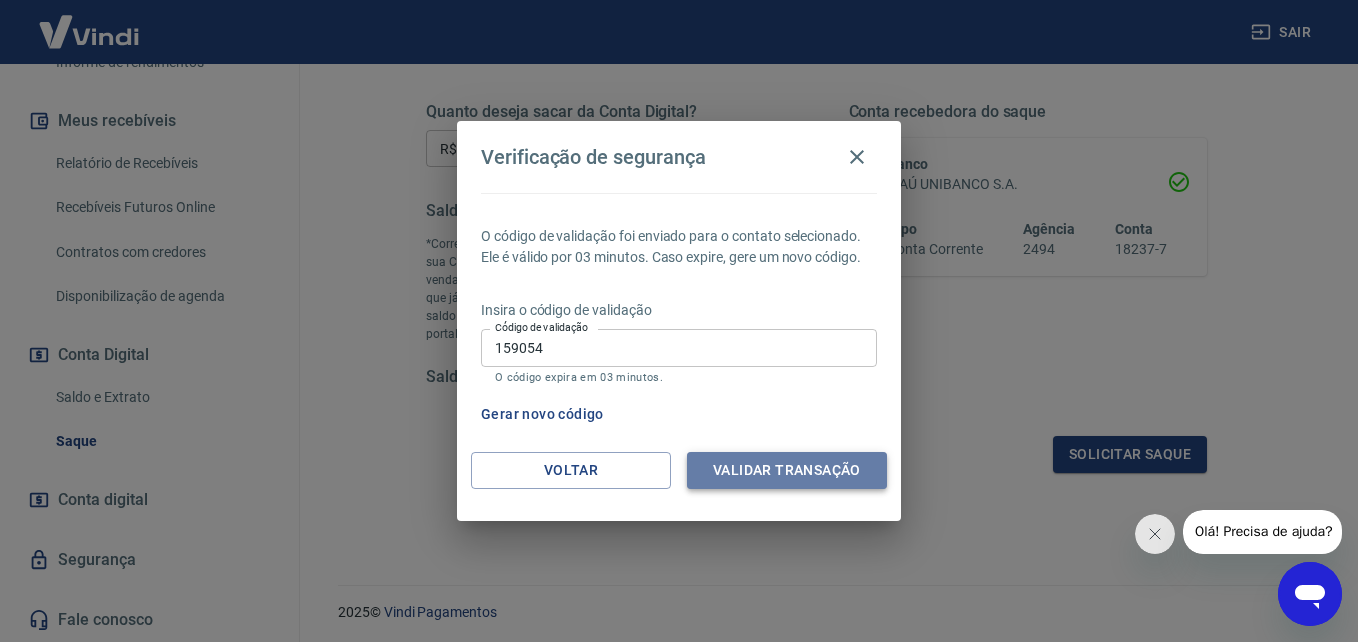 click on "Validar transação" at bounding box center [787, 470] 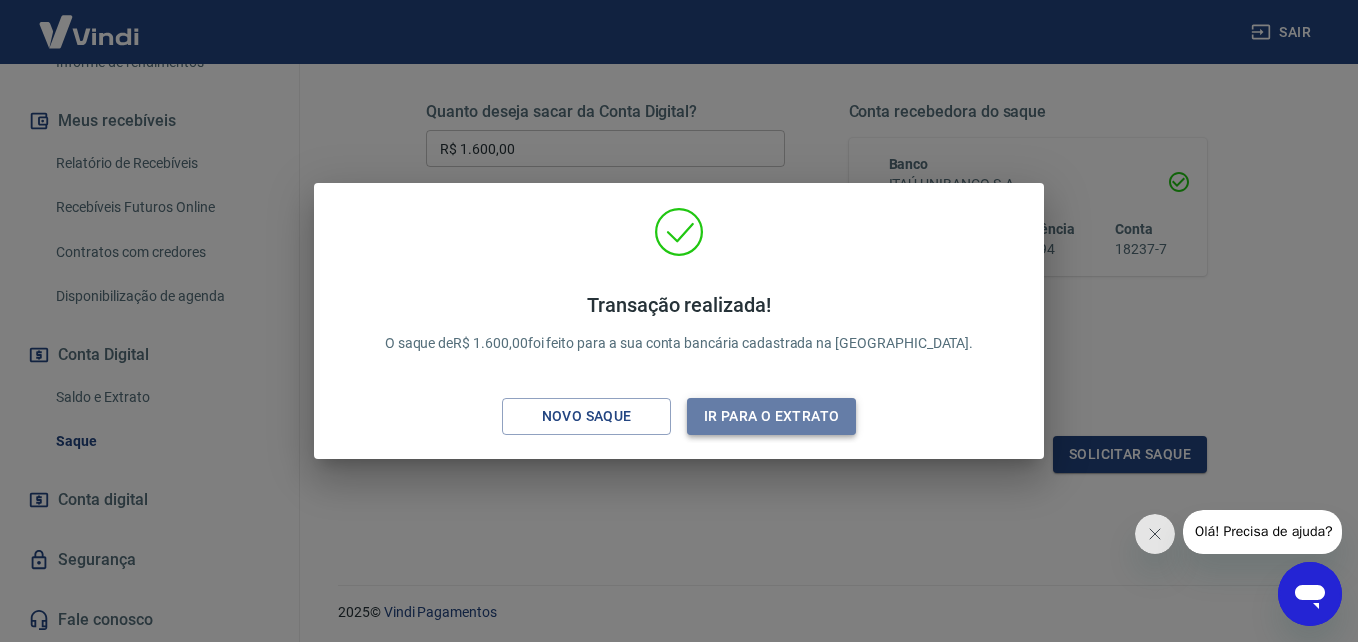click on "Ir para o extrato" at bounding box center [771, 416] 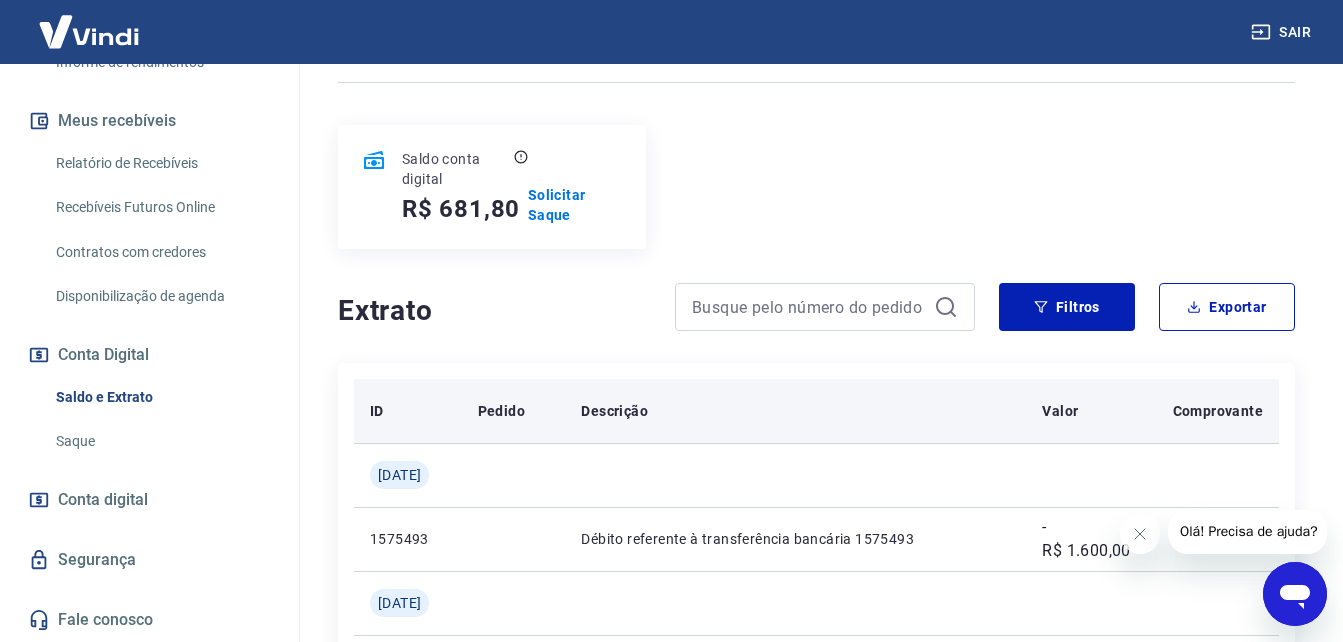 scroll, scrollTop: 300, scrollLeft: 0, axis: vertical 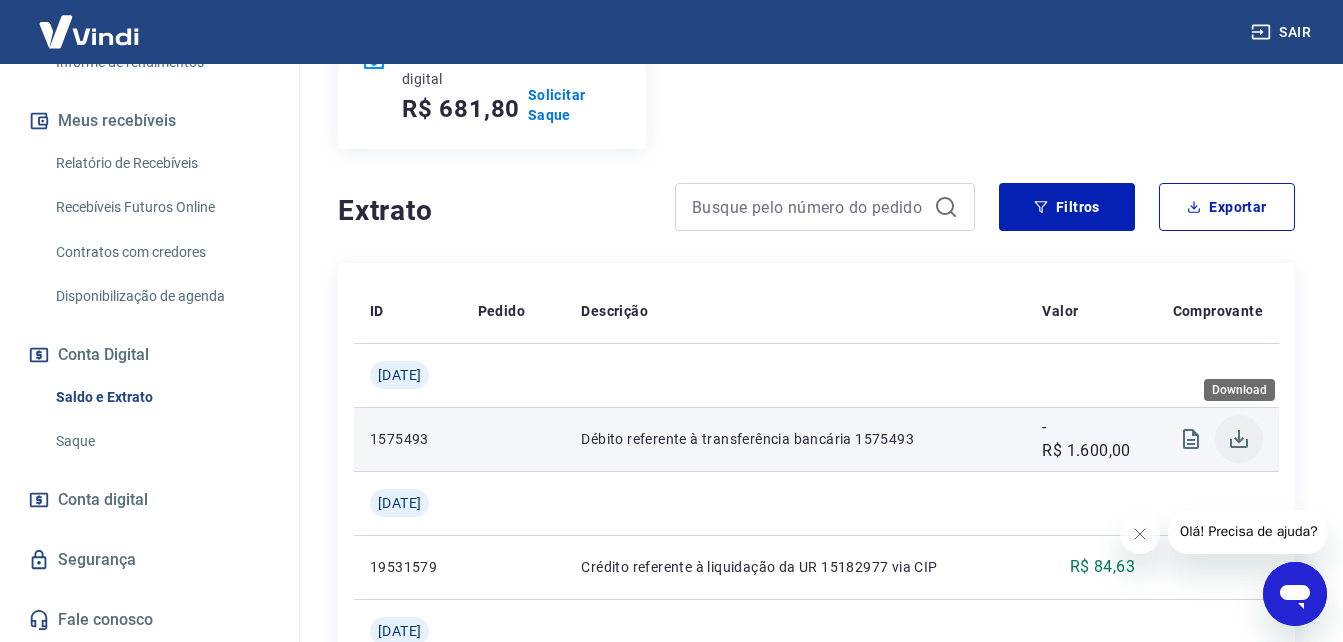 click 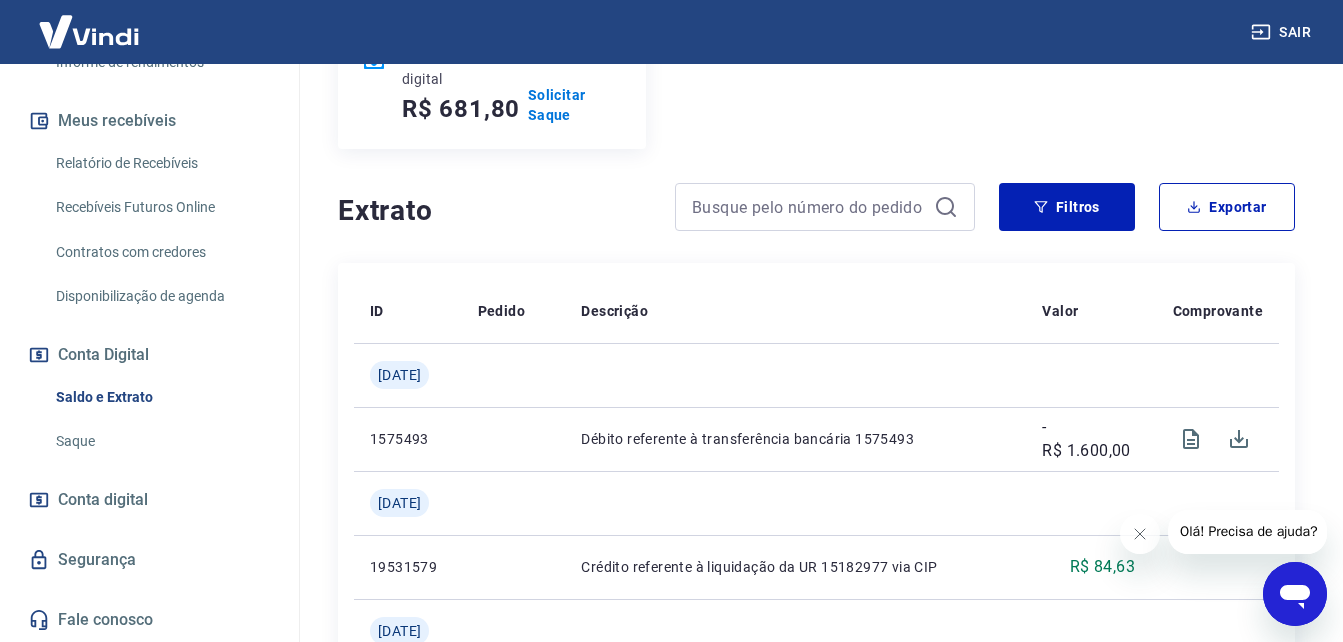scroll, scrollTop: 0, scrollLeft: 0, axis: both 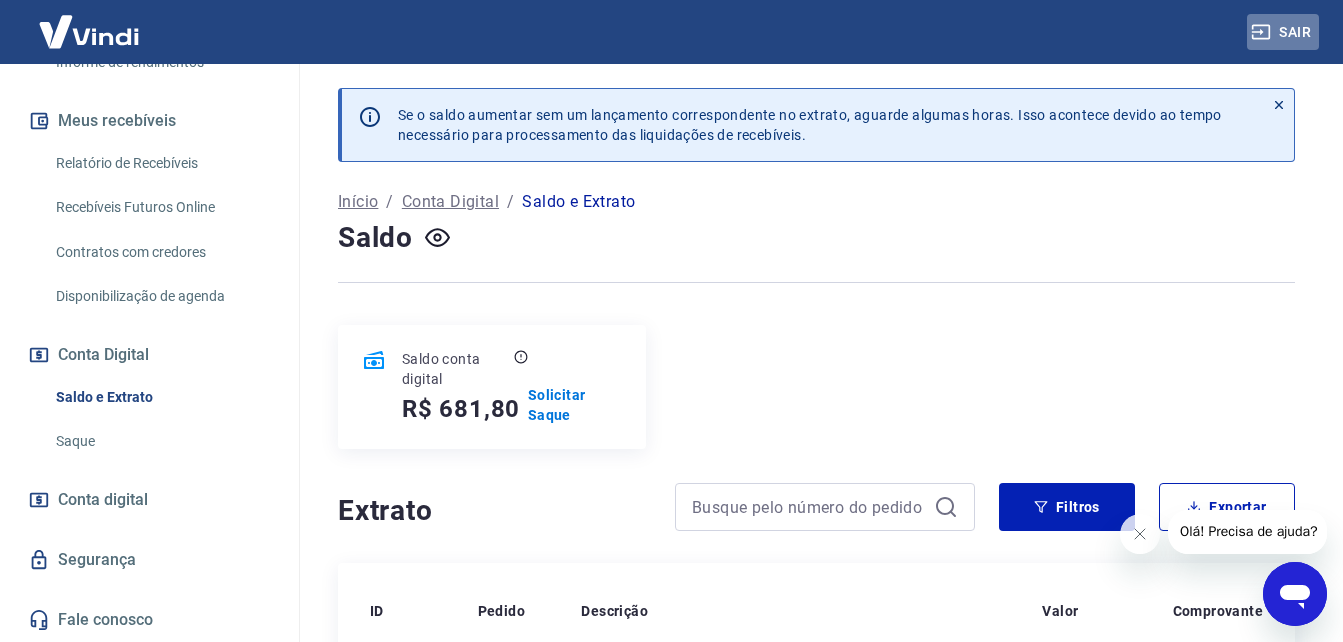 click on "Sair" at bounding box center (1283, 32) 